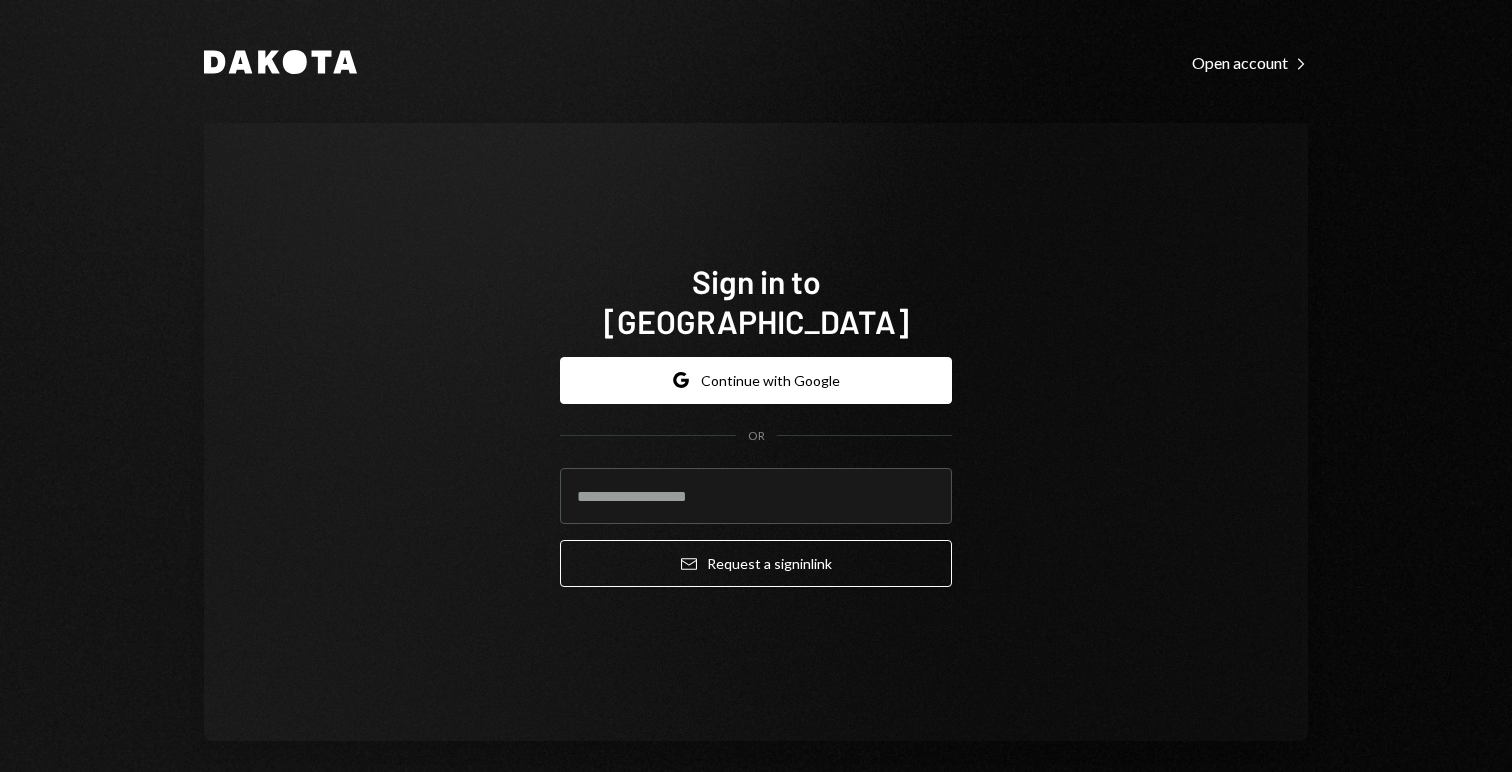 scroll, scrollTop: 0, scrollLeft: 0, axis: both 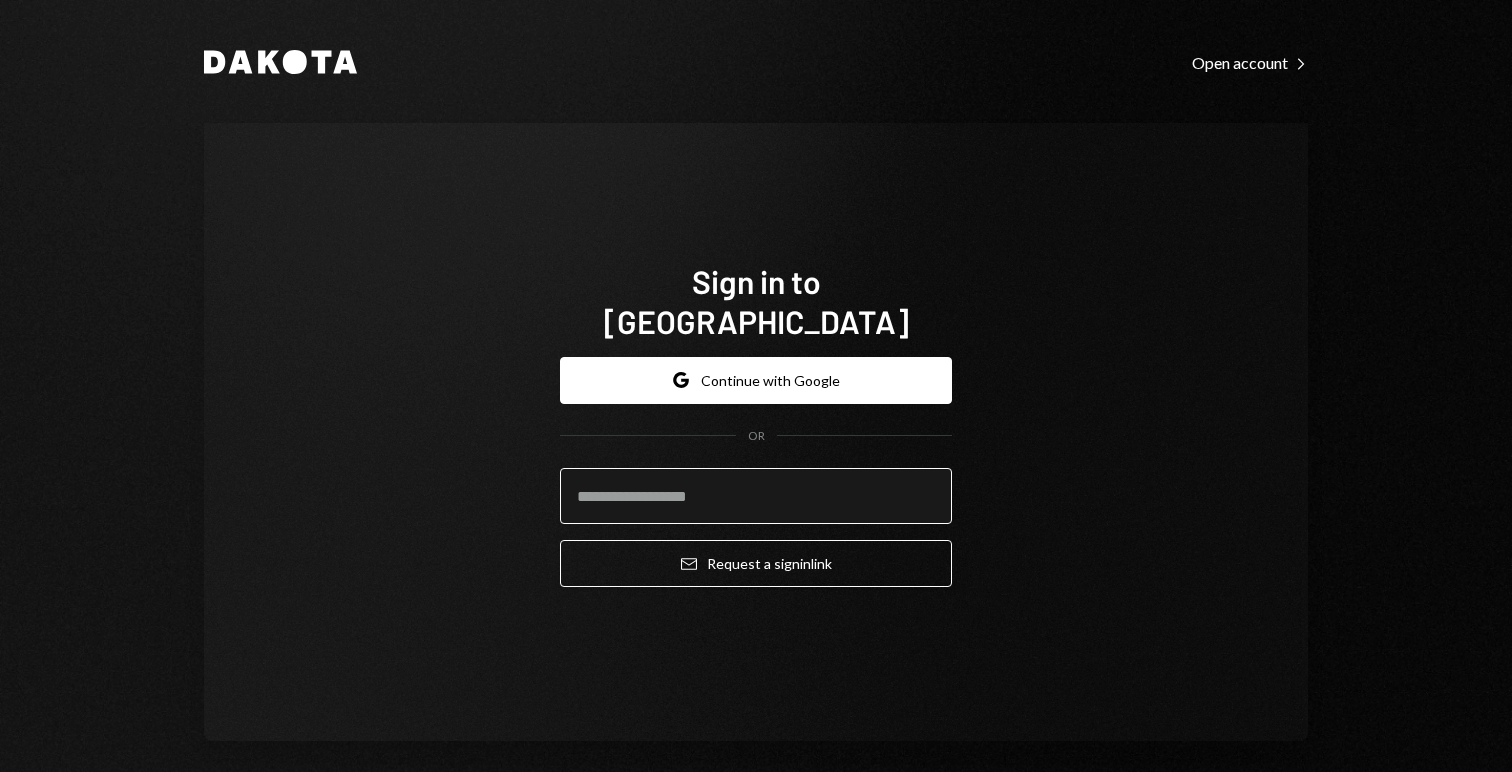 click at bounding box center [756, 496] 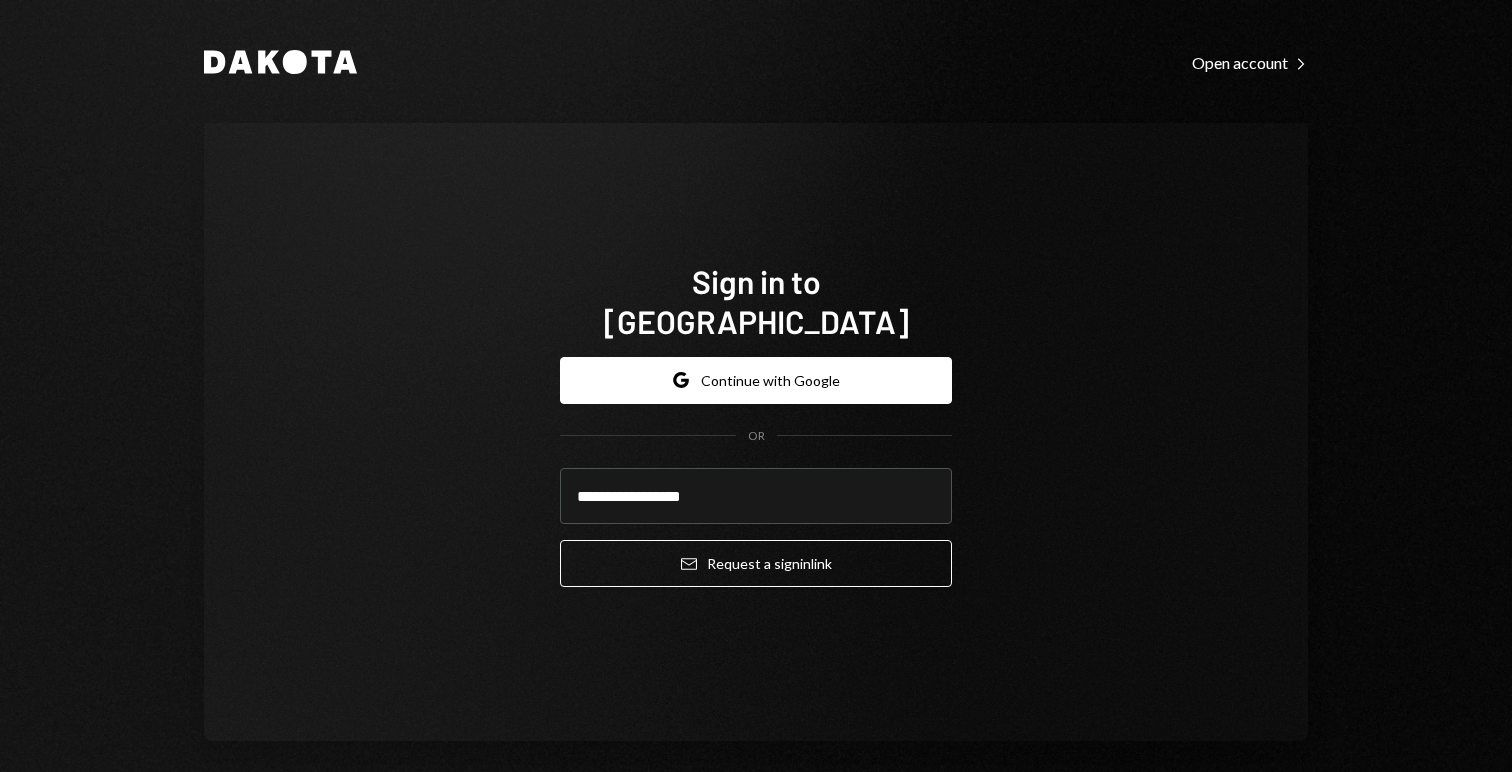 type on "**********" 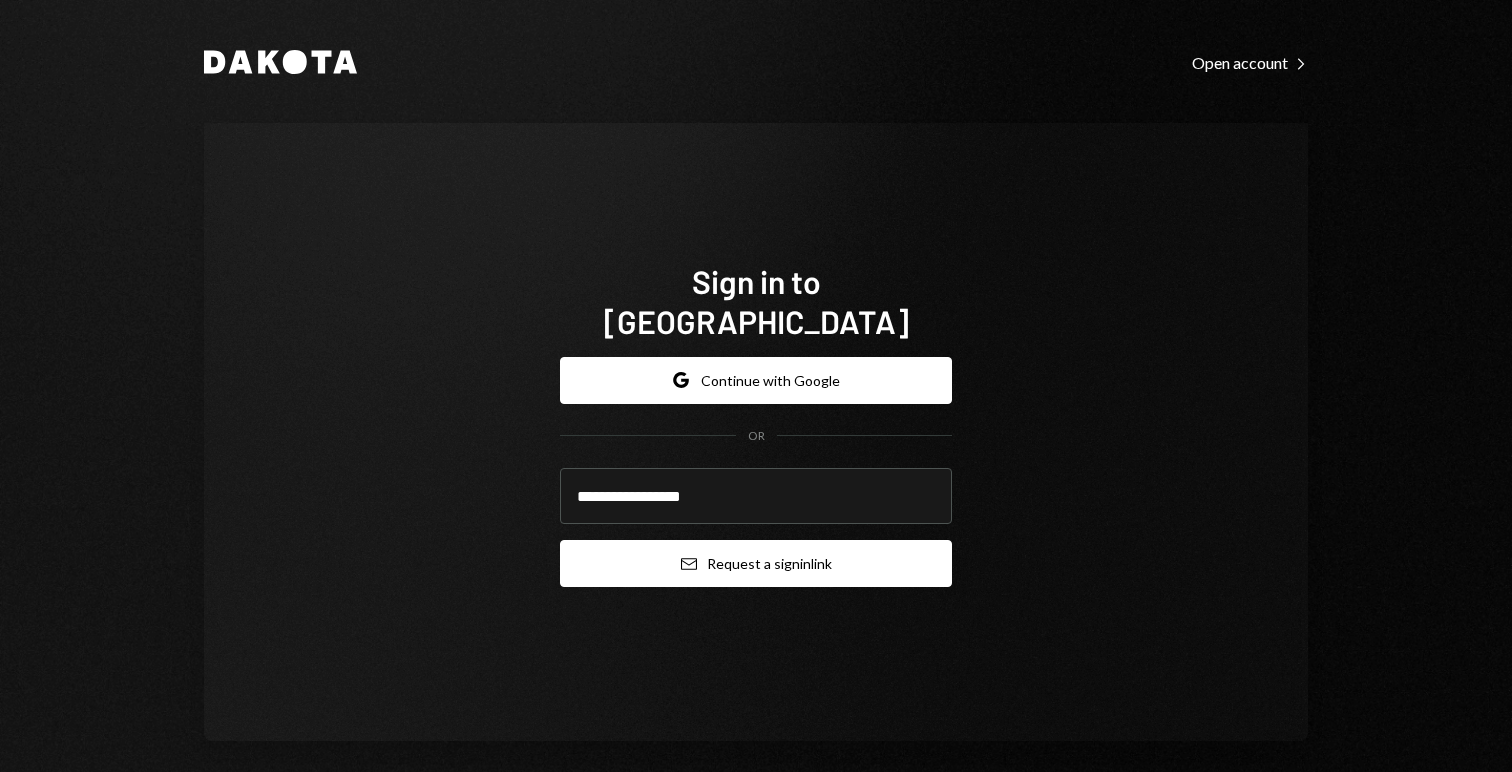 click on "Email Request a sign  in  link" at bounding box center [756, 563] 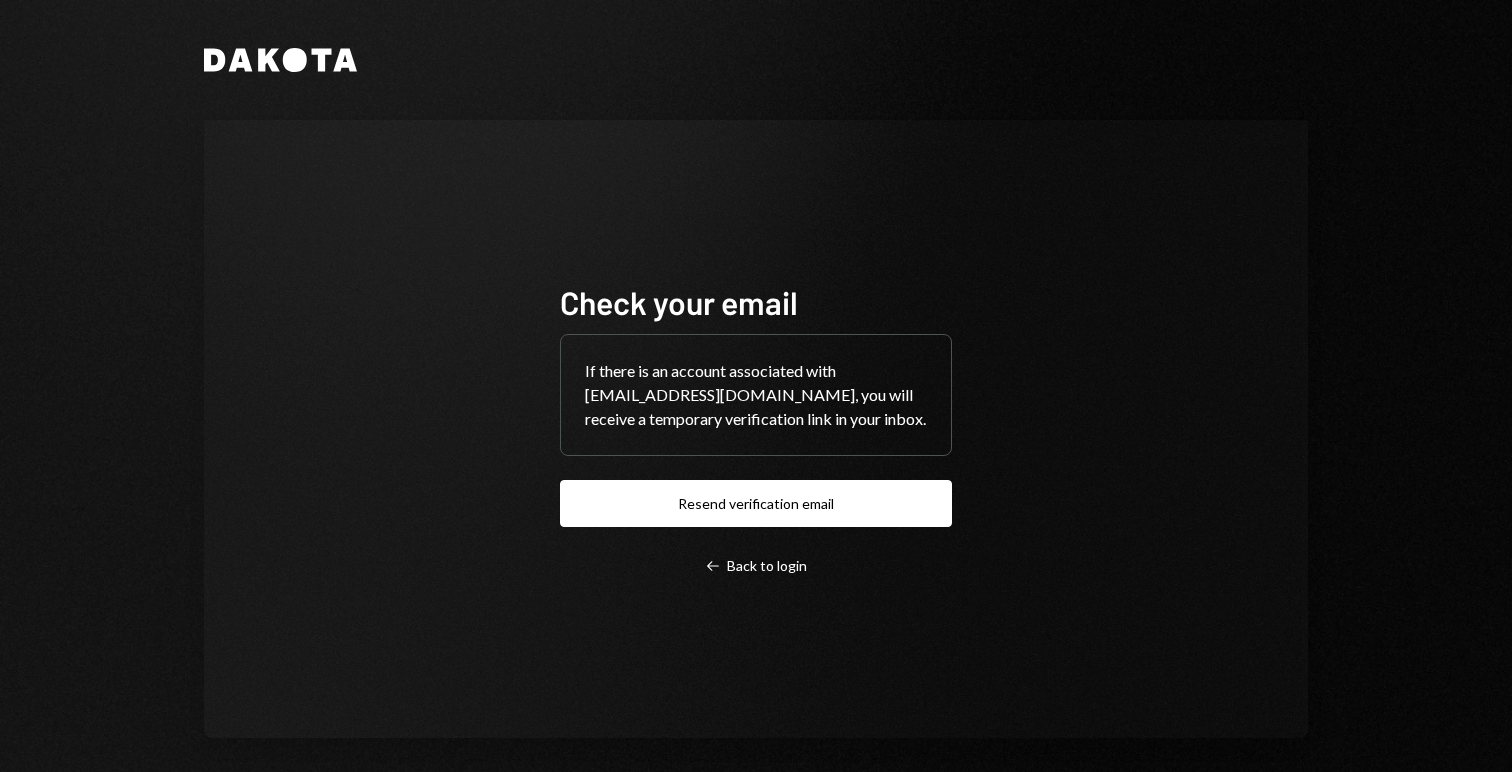scroll, scrollTop: 0, scrollLeft: 0, axis: both 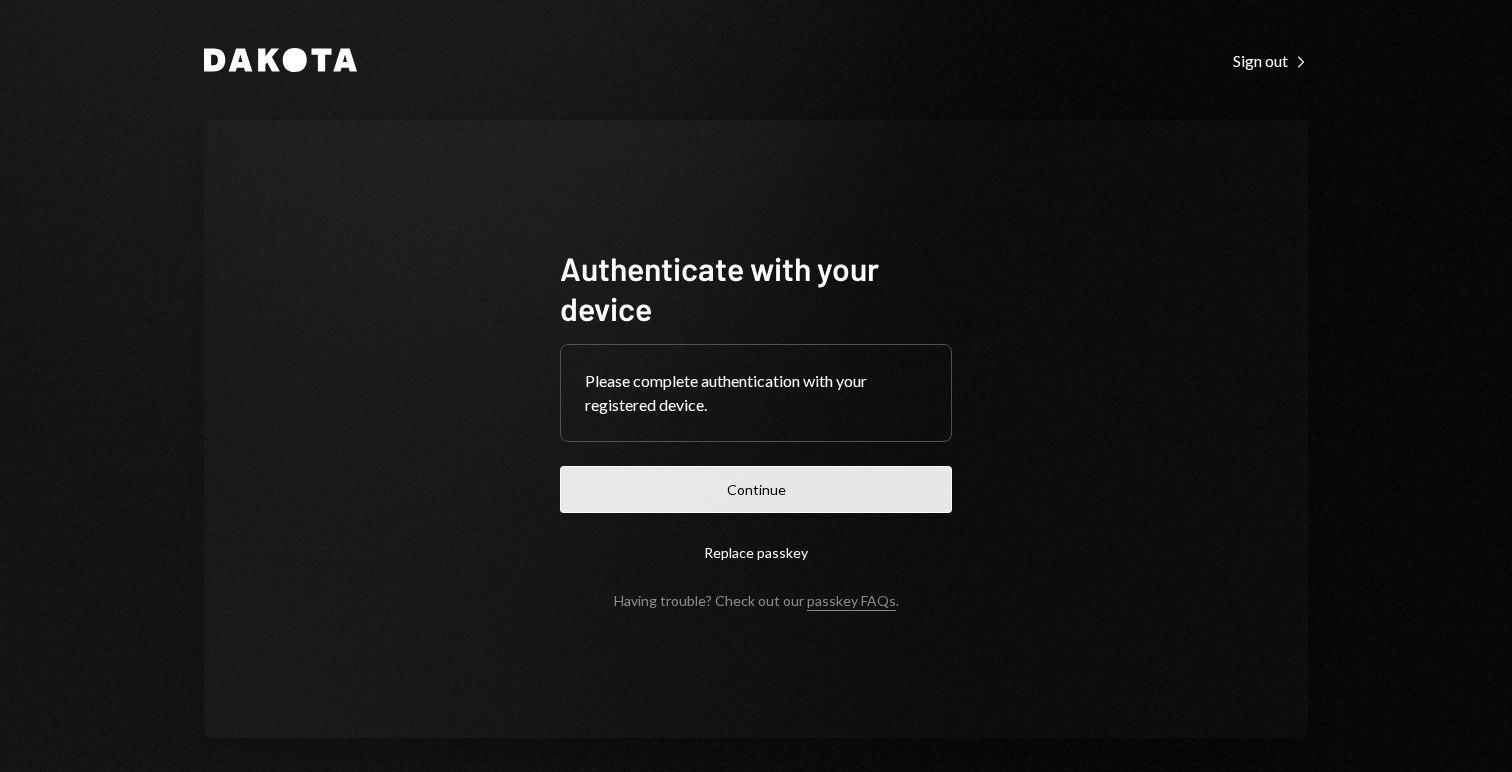 click on "Continue" at bounding box center [756, 489] 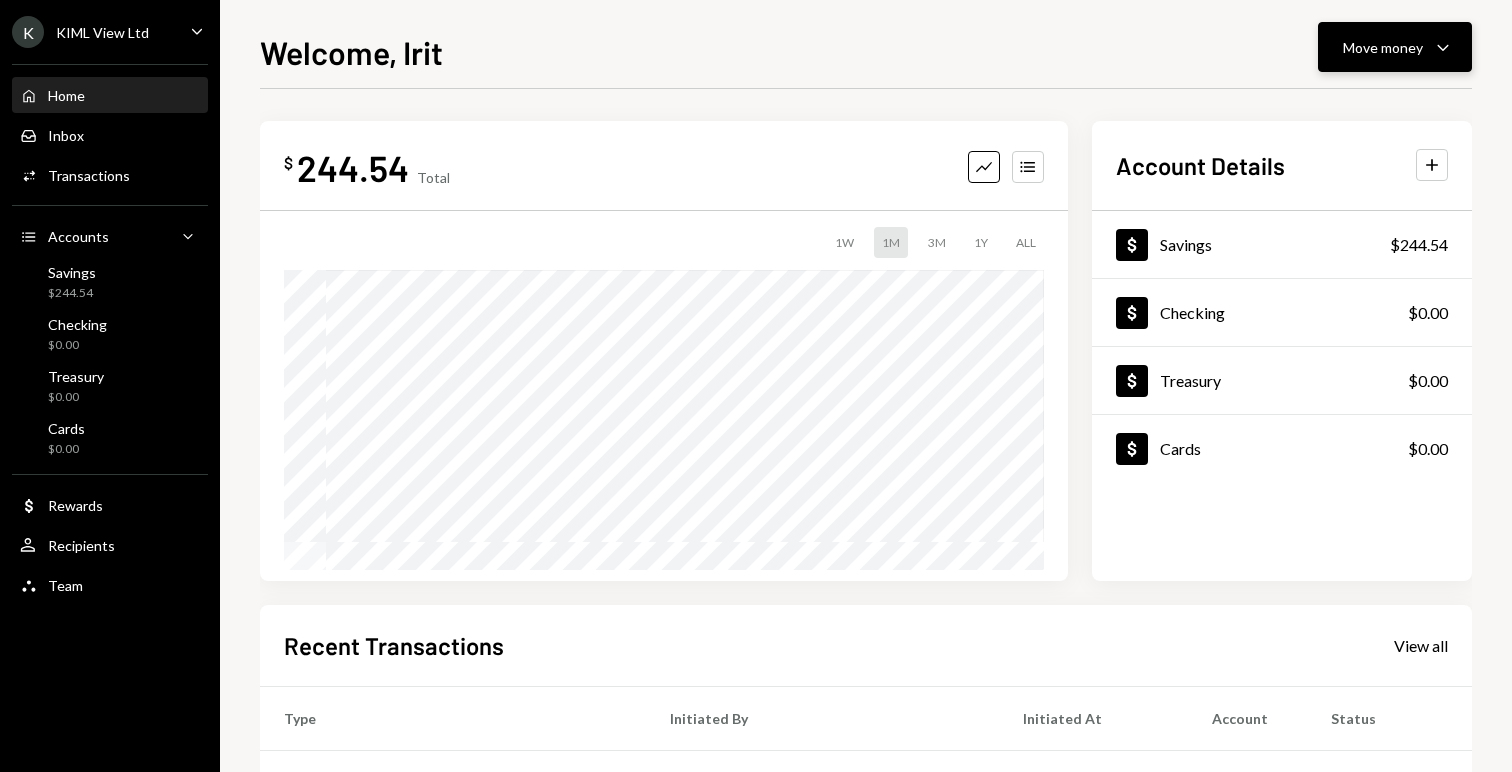 click on "Move money" at bounding box center (1383, 47) 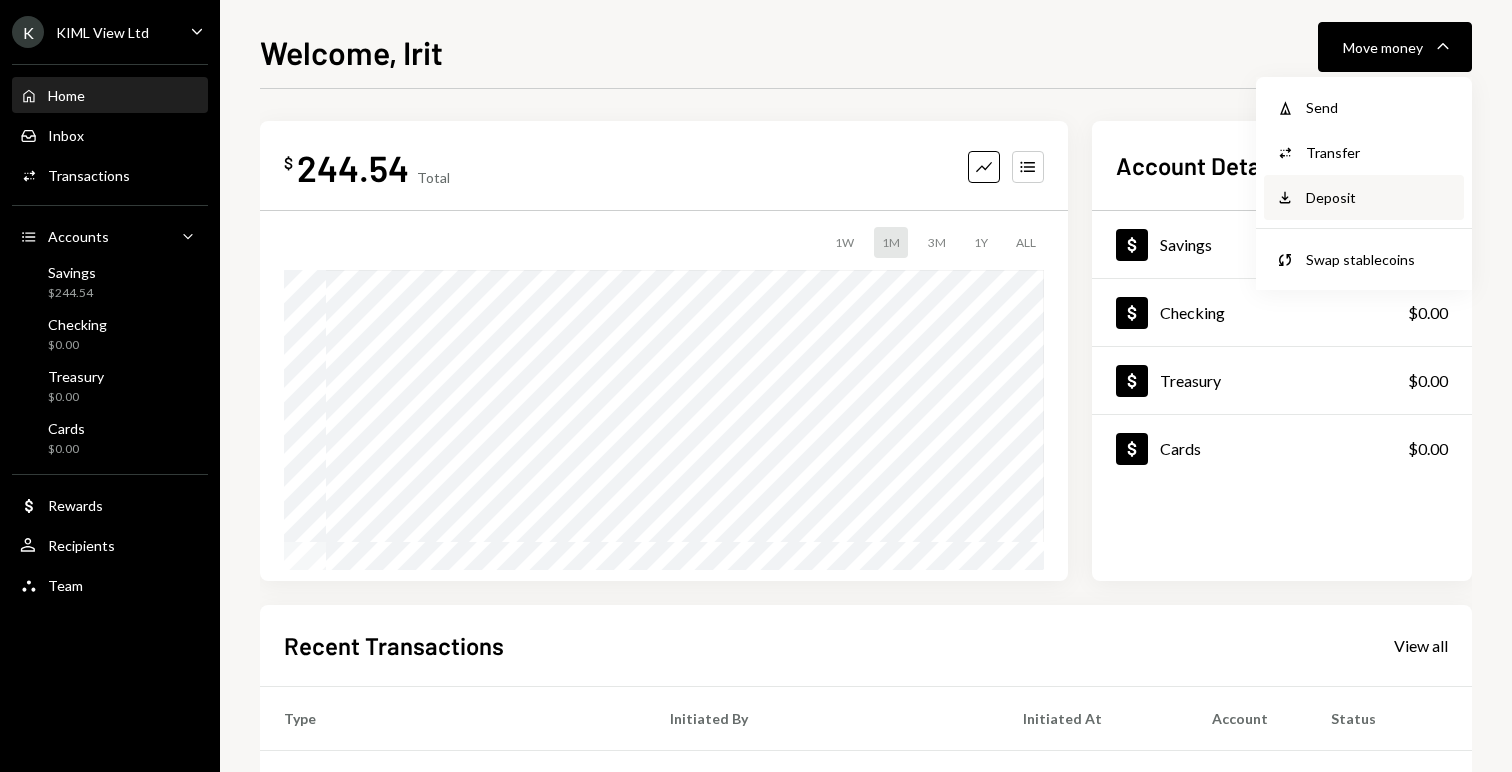 click on "Deposit" at bounding box center [1379, 197] 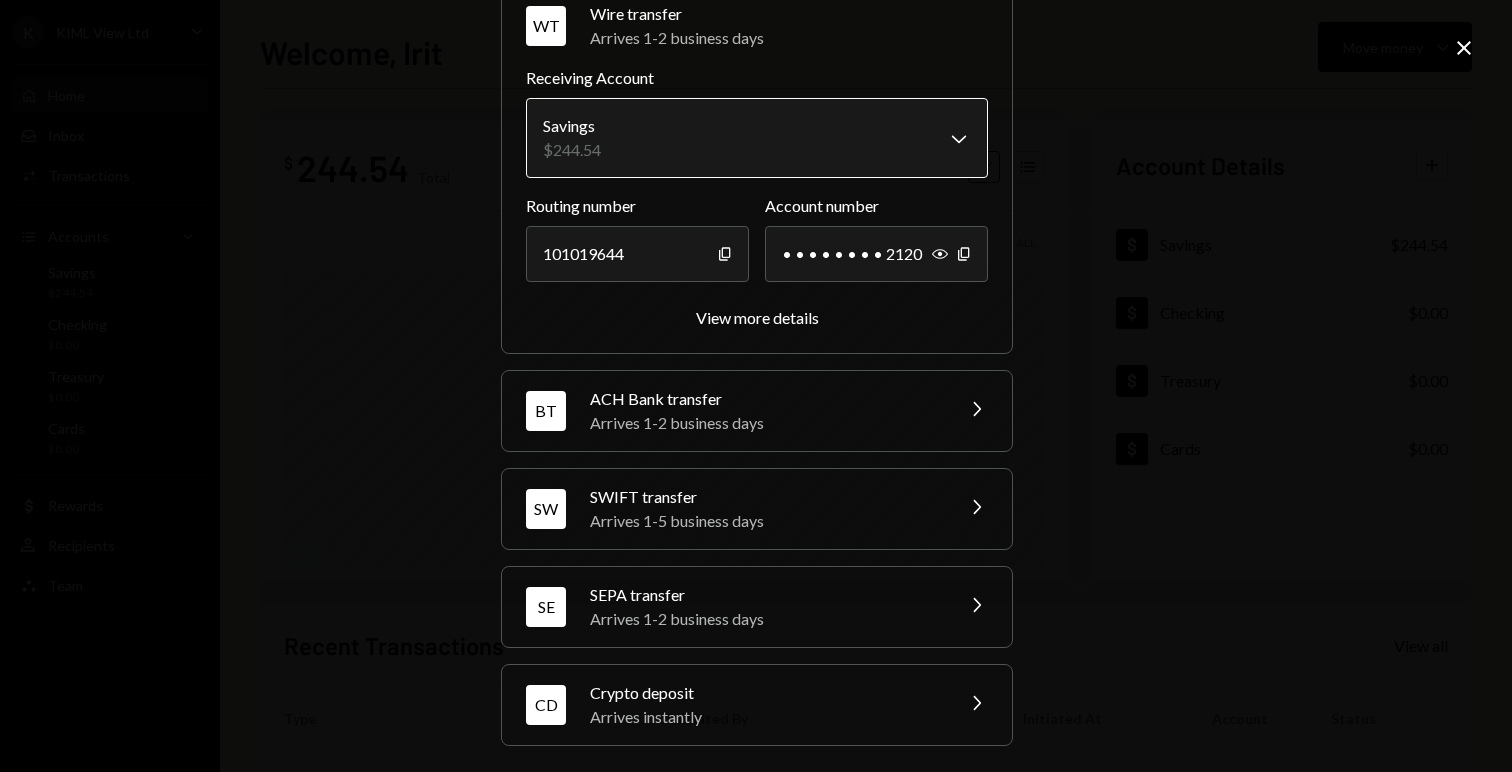 scroll, scrollTop: 106, scrollLeft: 0, axis: vertical 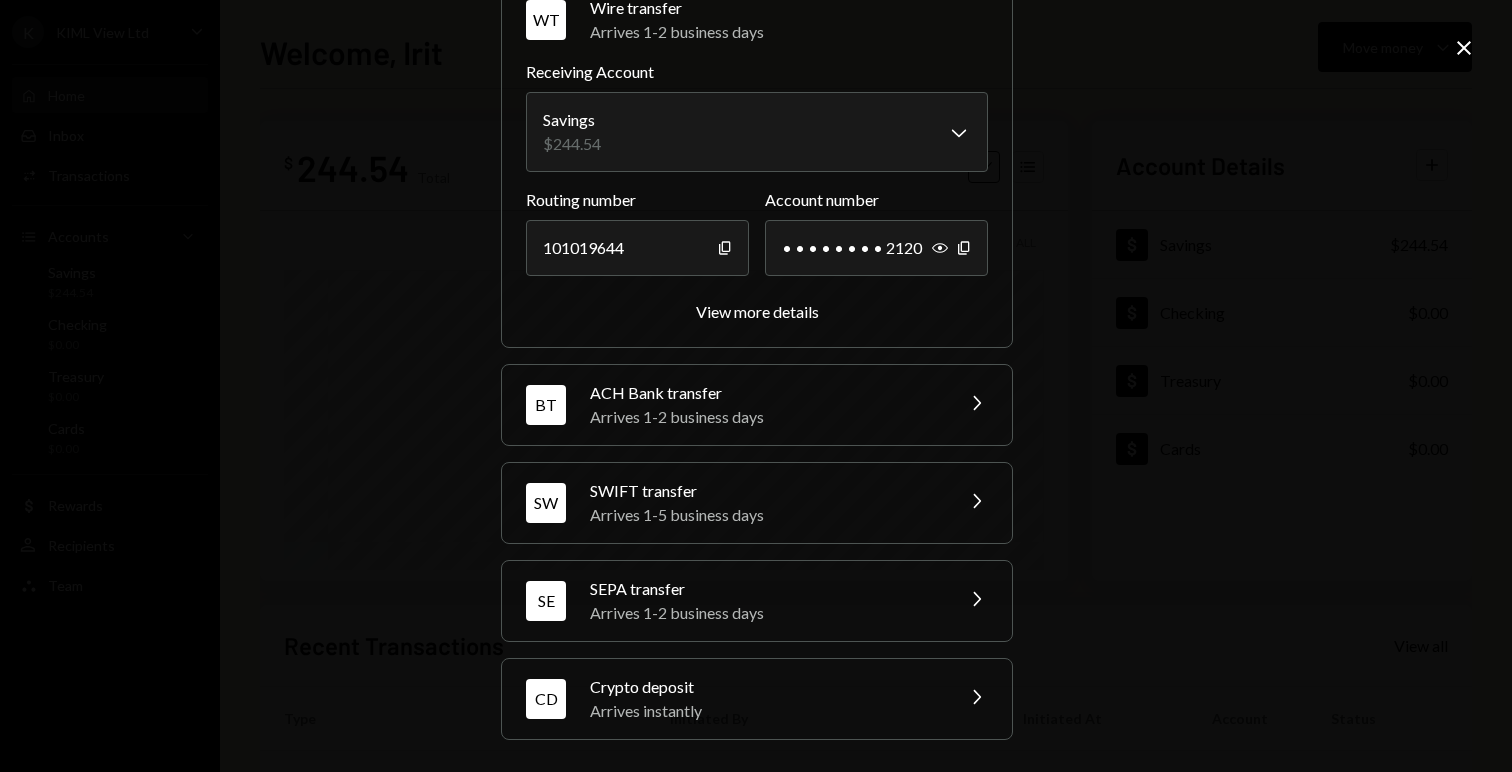 click on "Arrives instantly" at bounding box center (765, 711) 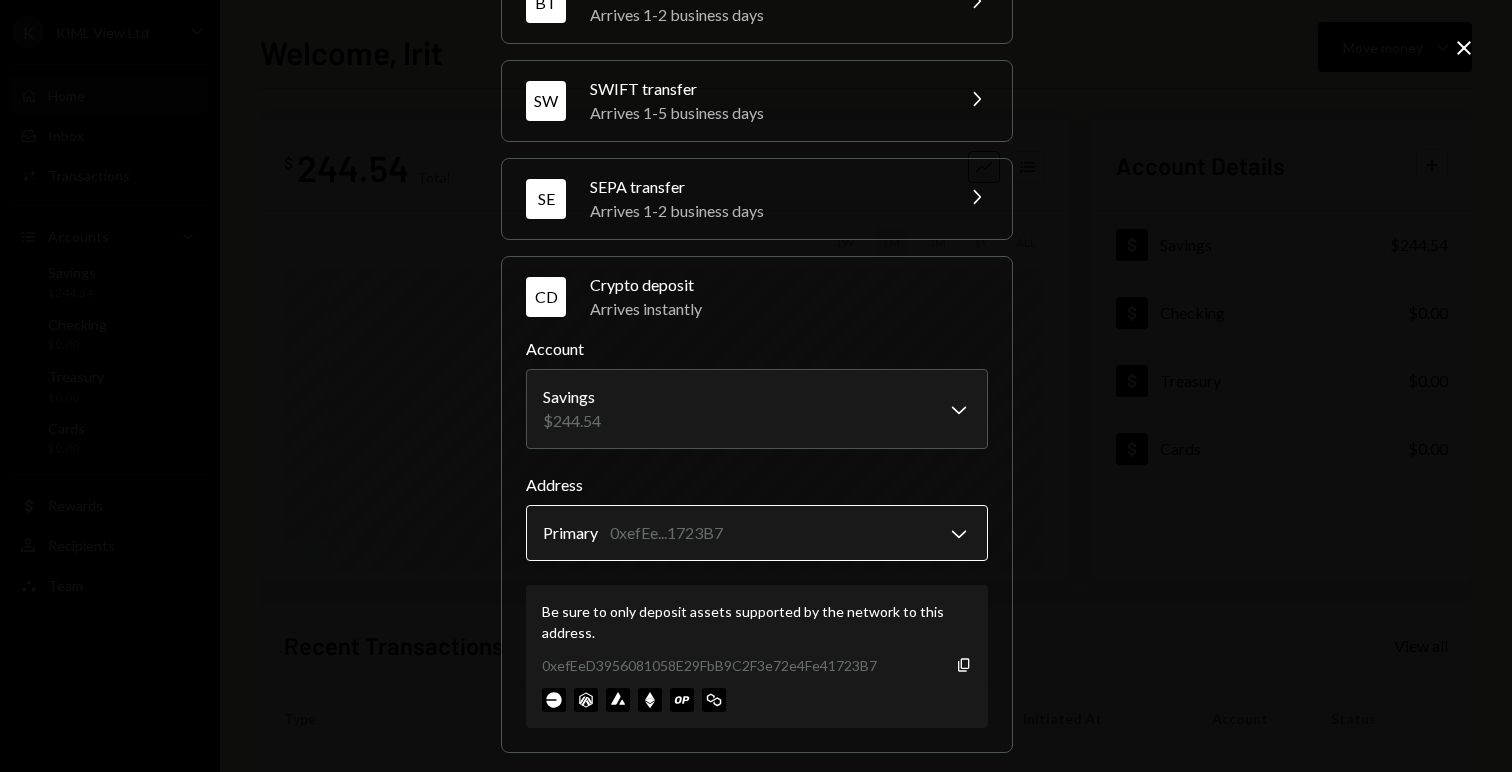scroll, scrollTop: 233, scrollLeft: 0, axis: vertical 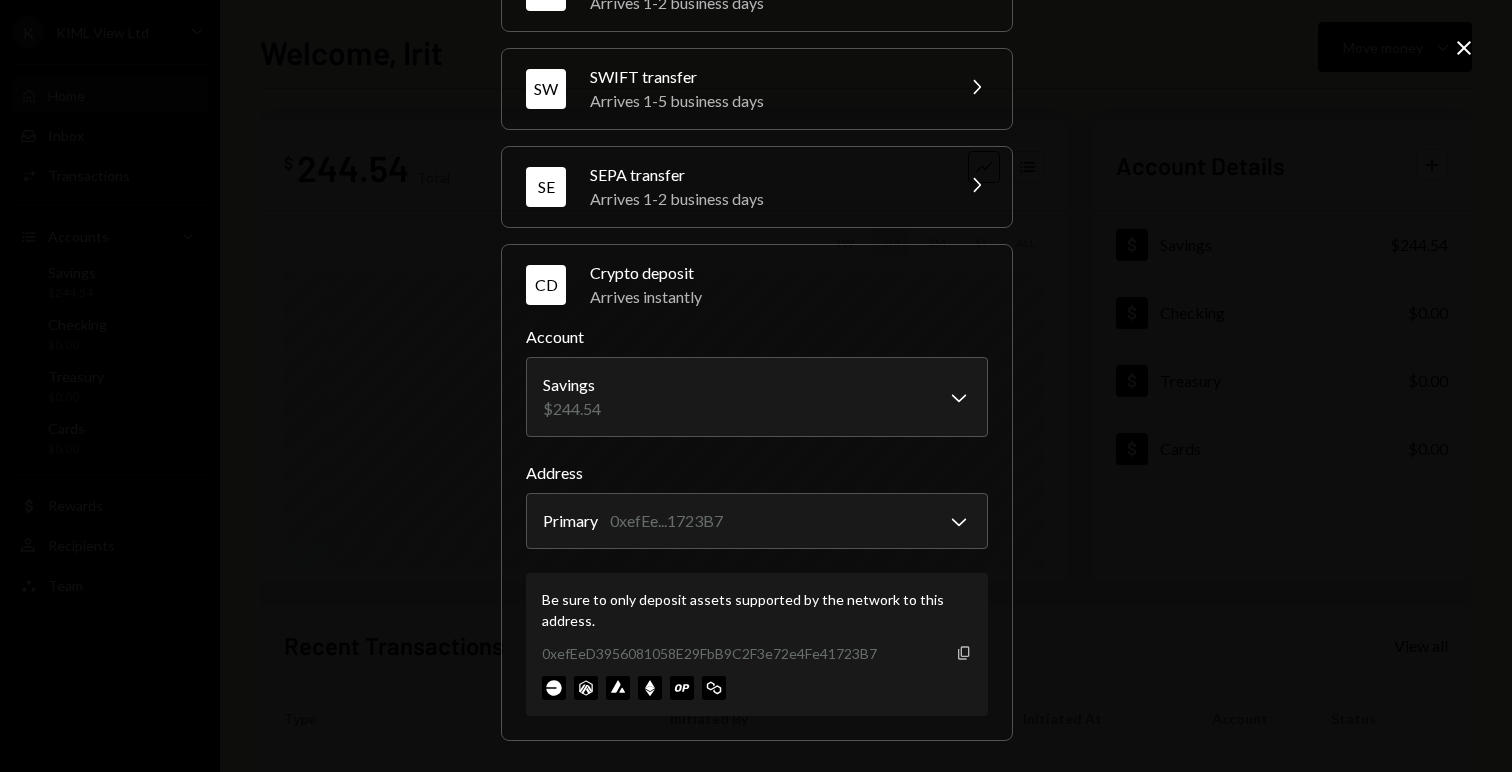 click on "Copy" 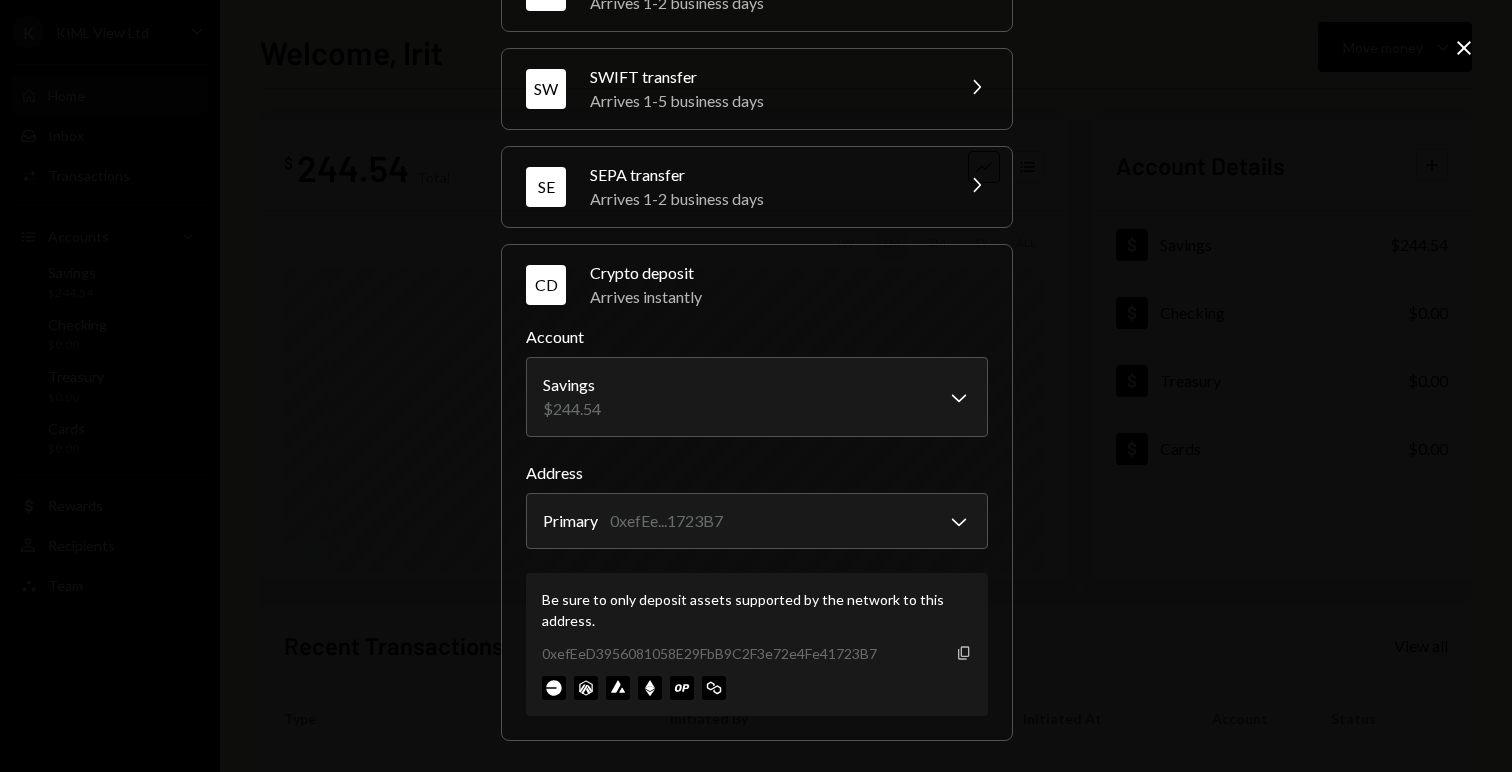 click on "Copy" 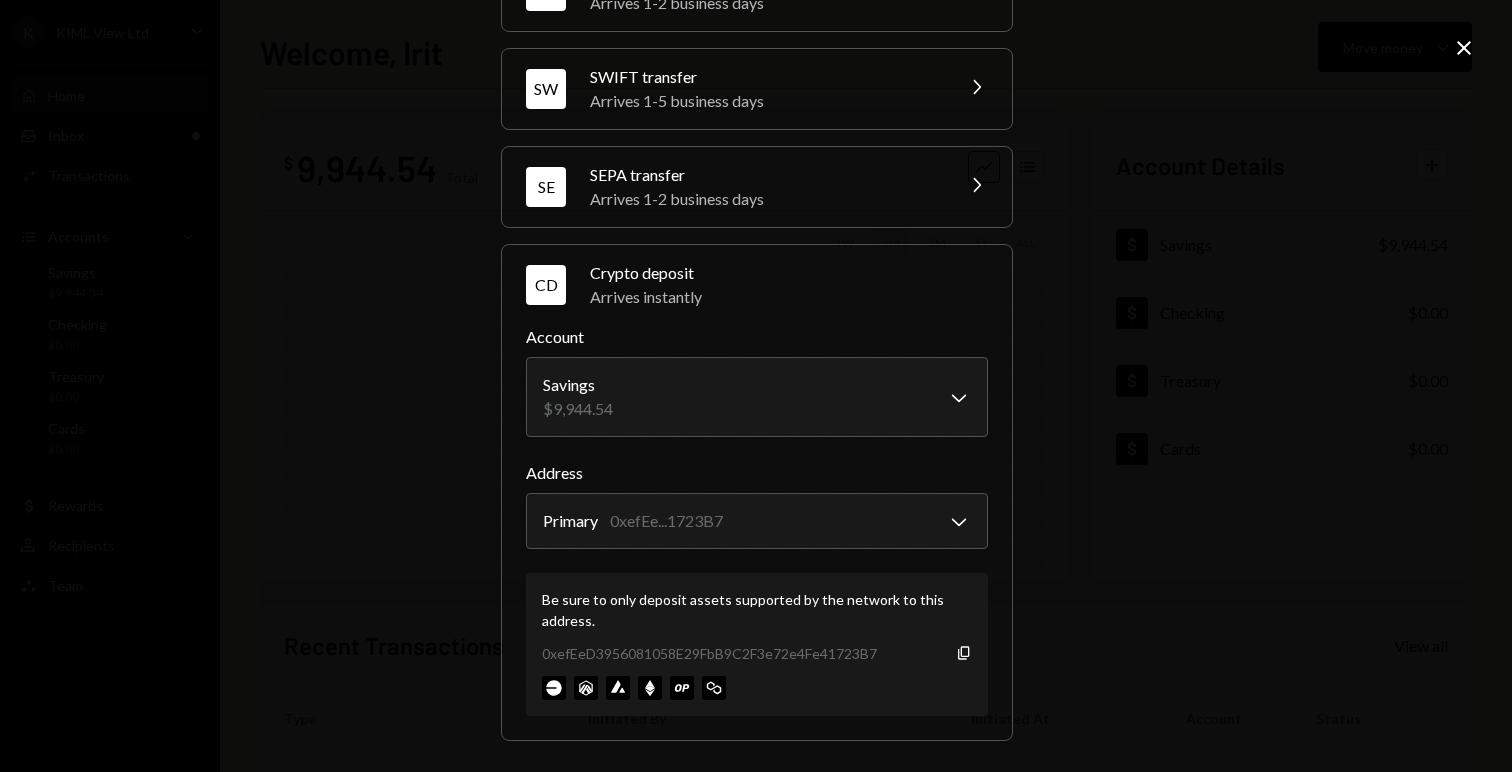 click 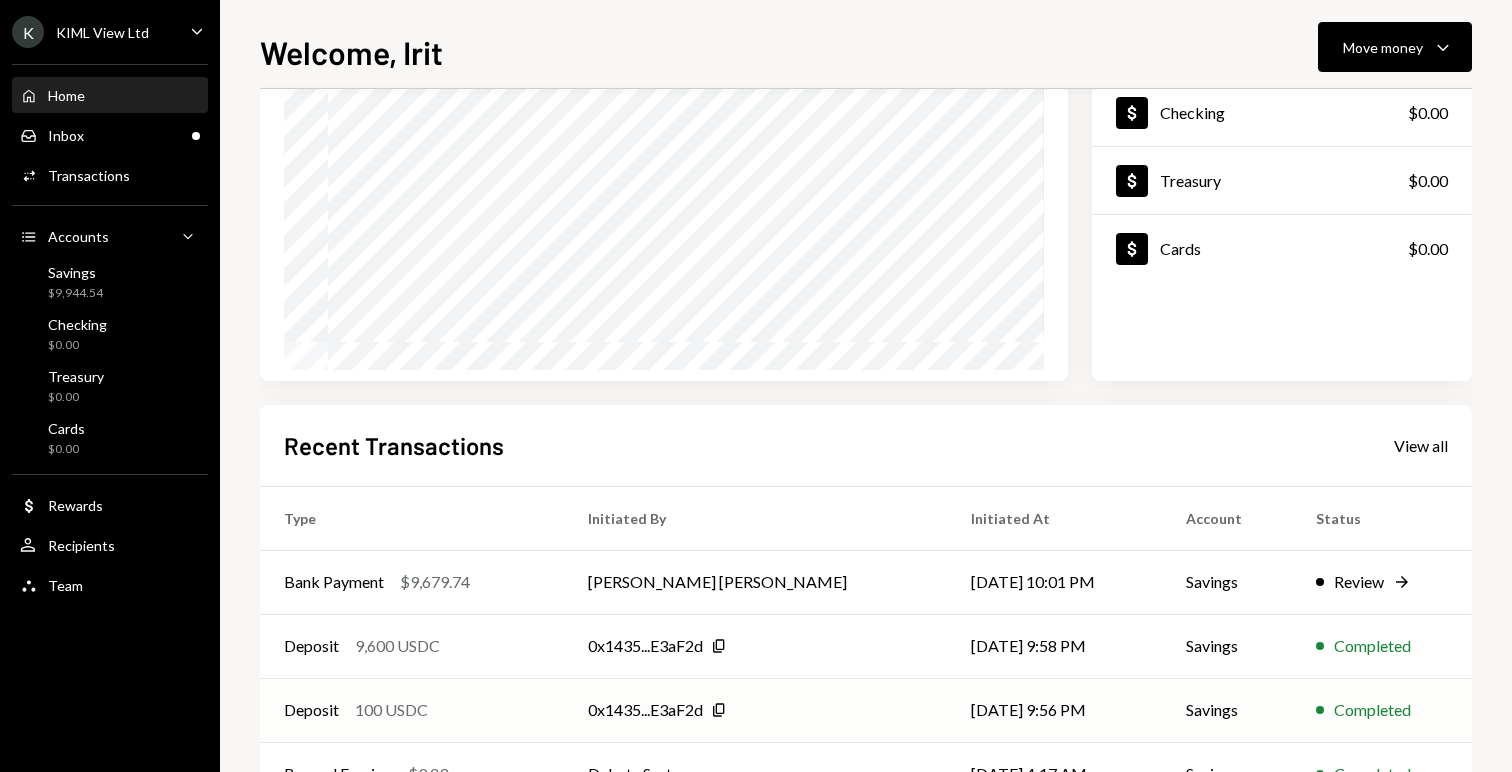 scroll, scrollTop: 338, scrollLeft: 0, axis: vertical 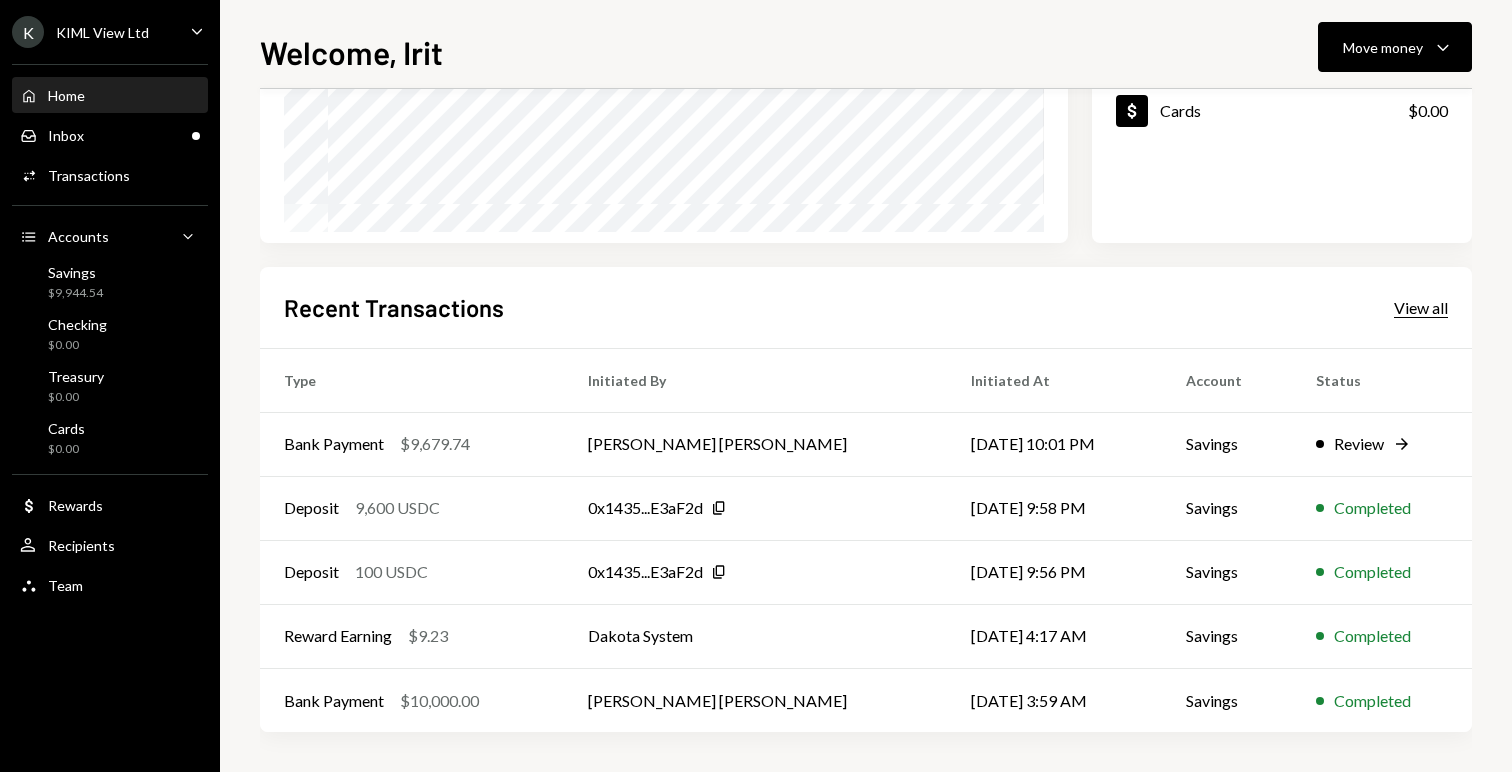 click on "View all" at bounding box center (1421, 308) 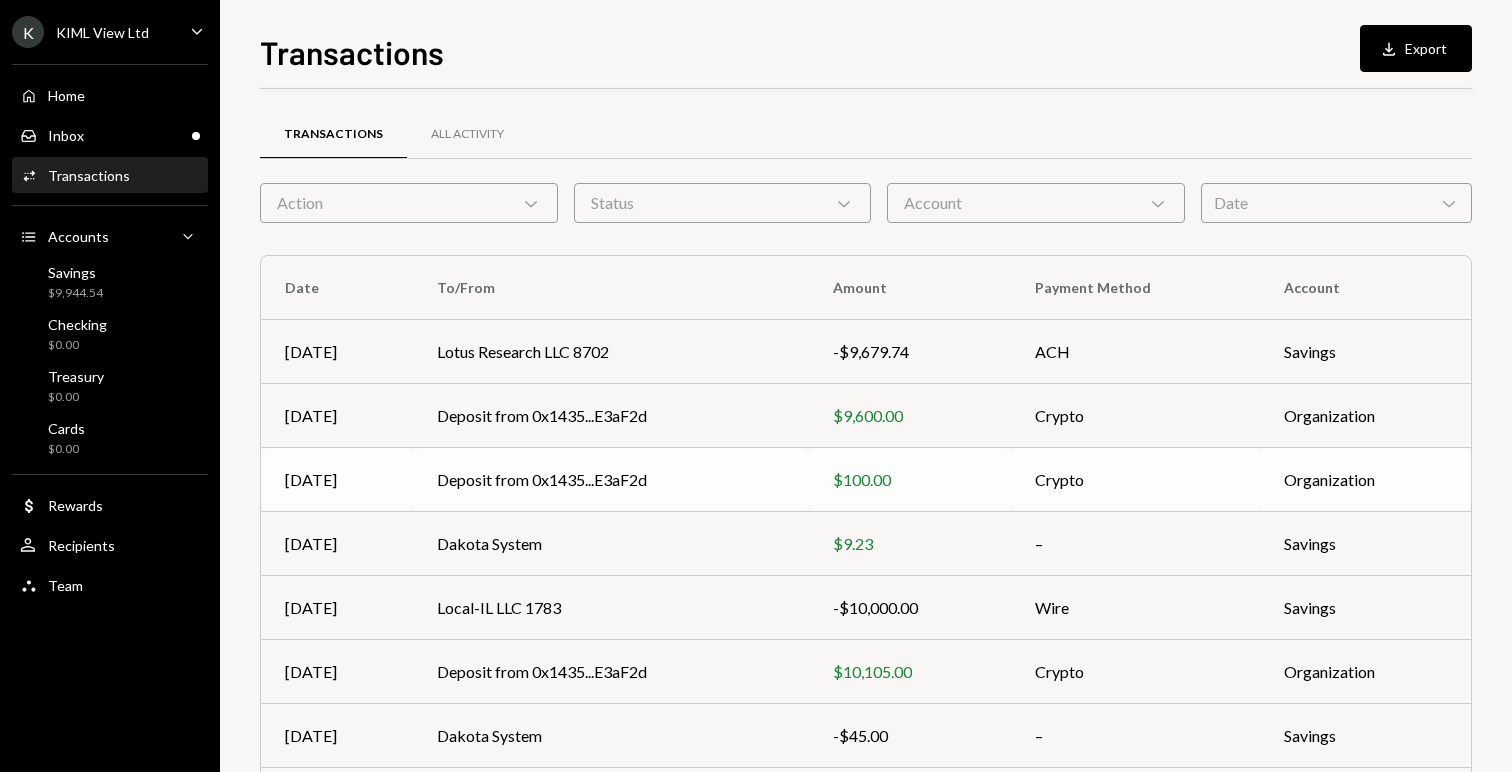 scroll, scrollTop: 272, scrollLeft: 0, axis: vertical 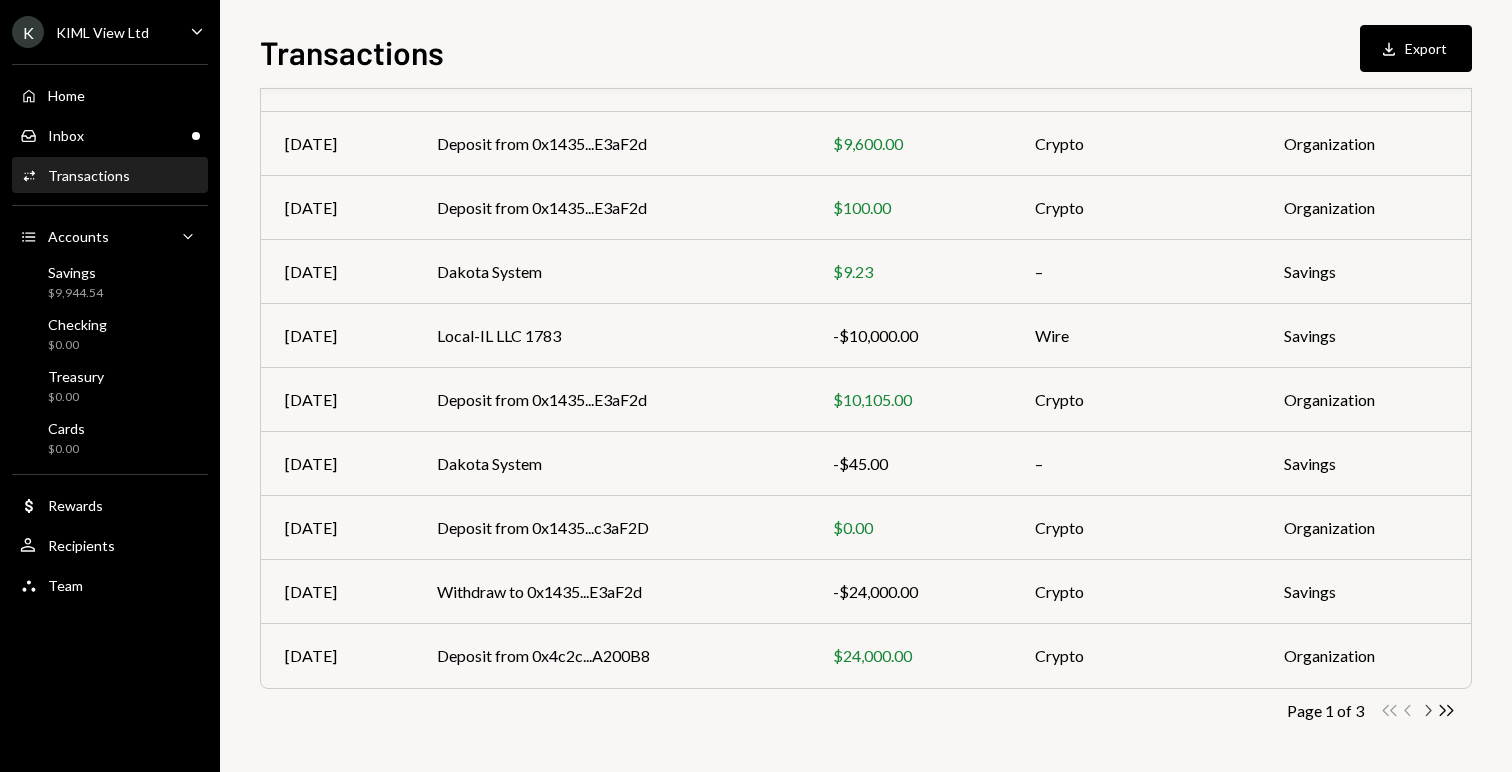 click on "Chevron Right" 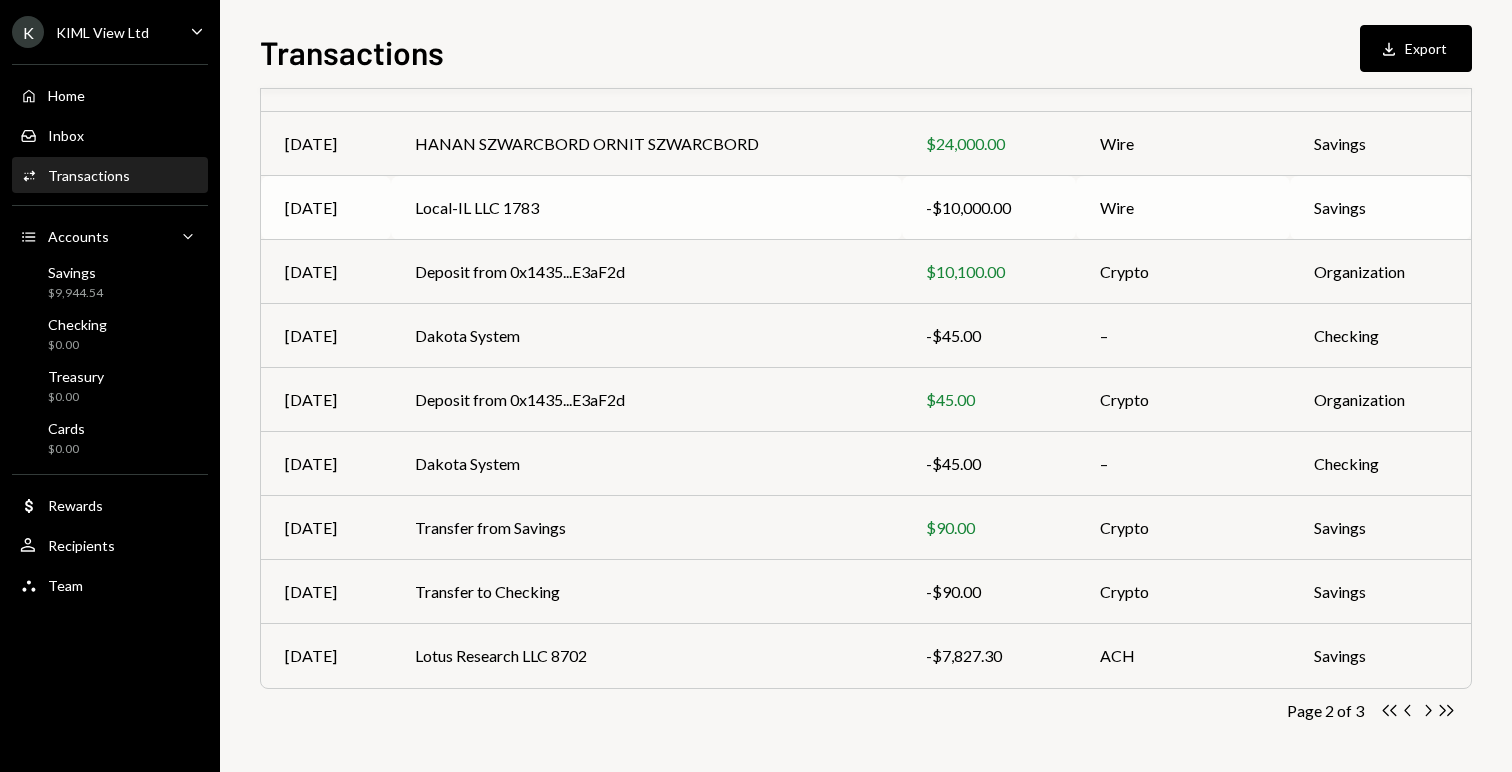 scroll, scrollTop: 0, scrollLeft: 0, axis: both 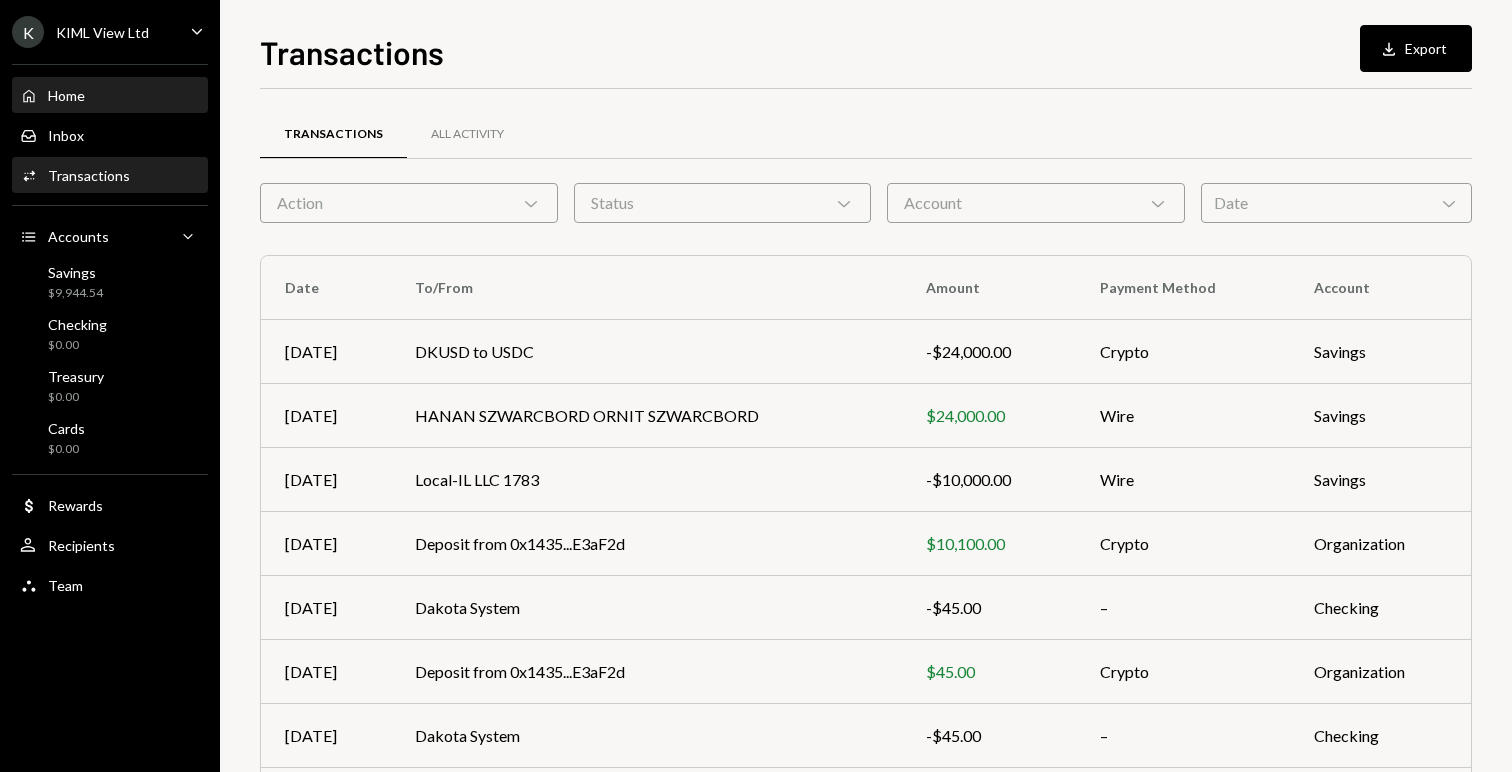 click on "Home Home" at bounding box center [110, 96] 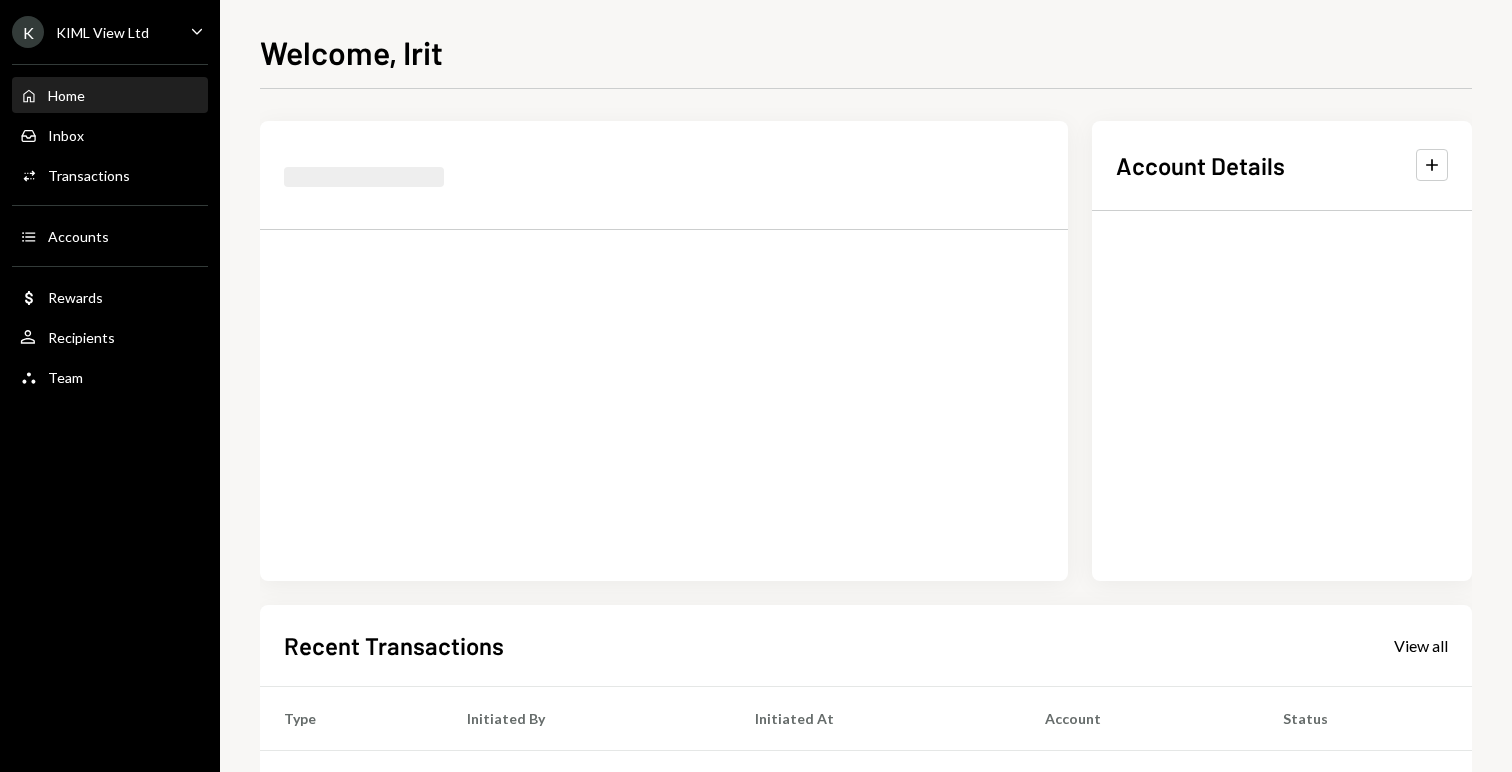scroll, scrollTop: 0, scrollLeft: 0, axis: both 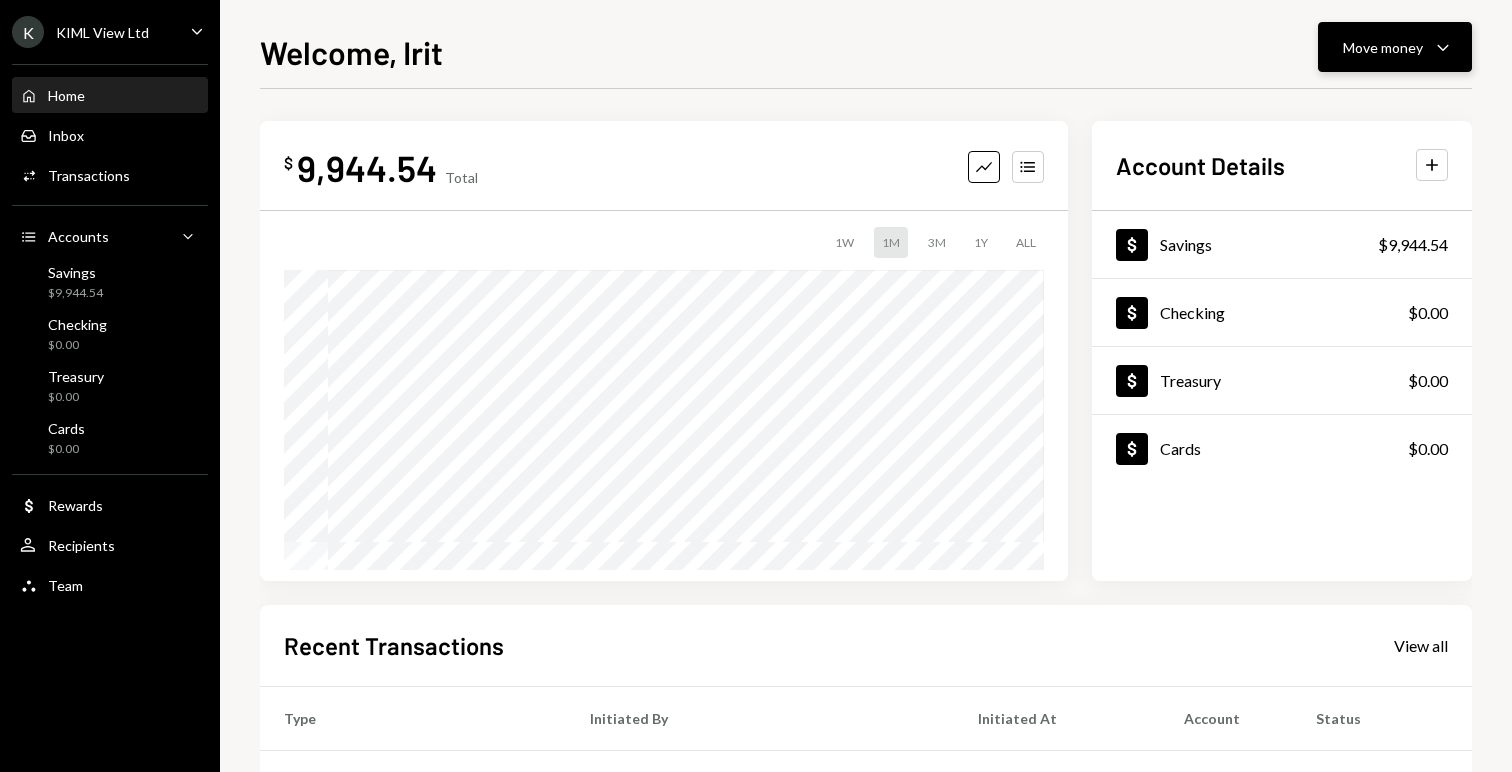 click on "Move money" at bounding box center [1383, 47] 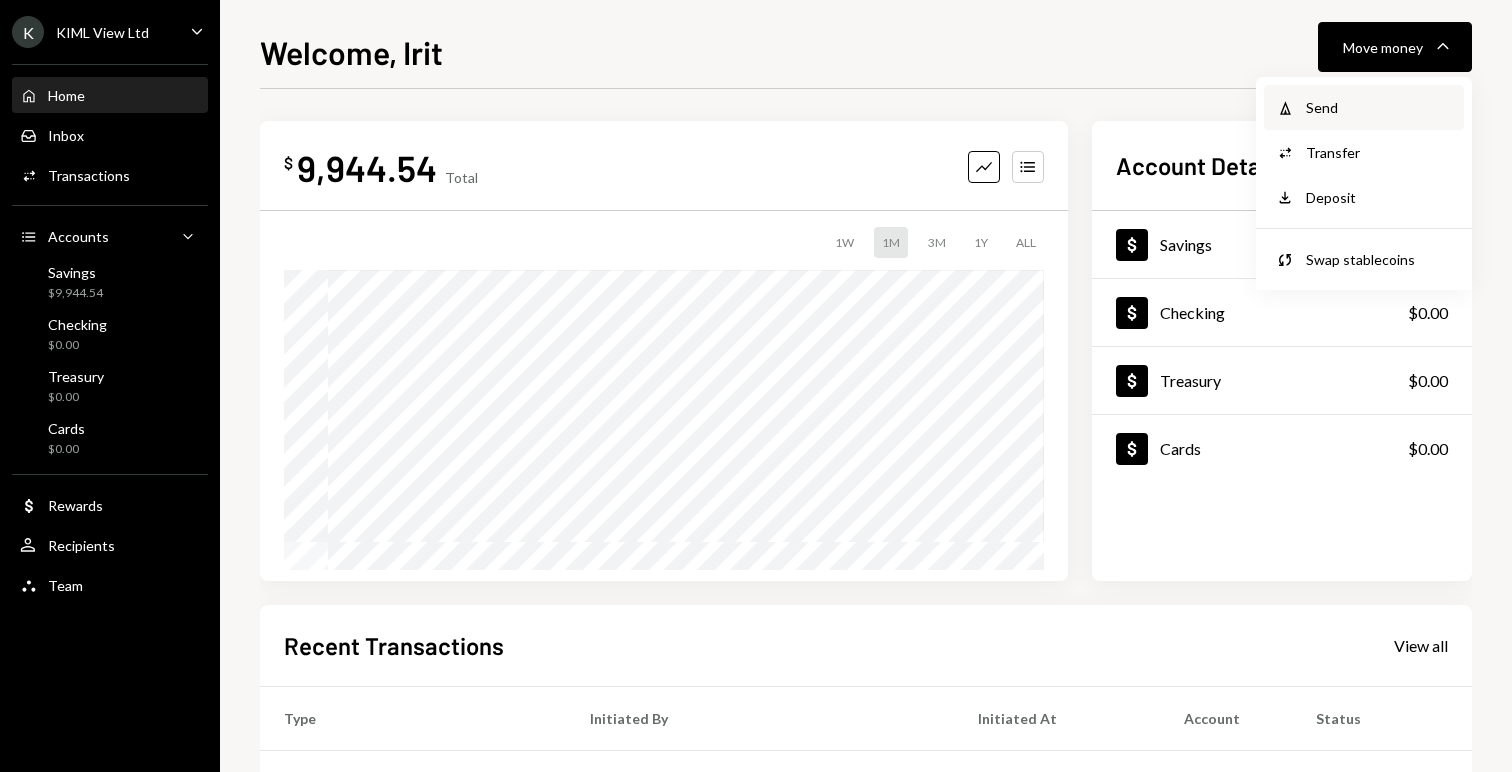 click on "Send" at bounding box center (1379, 107) 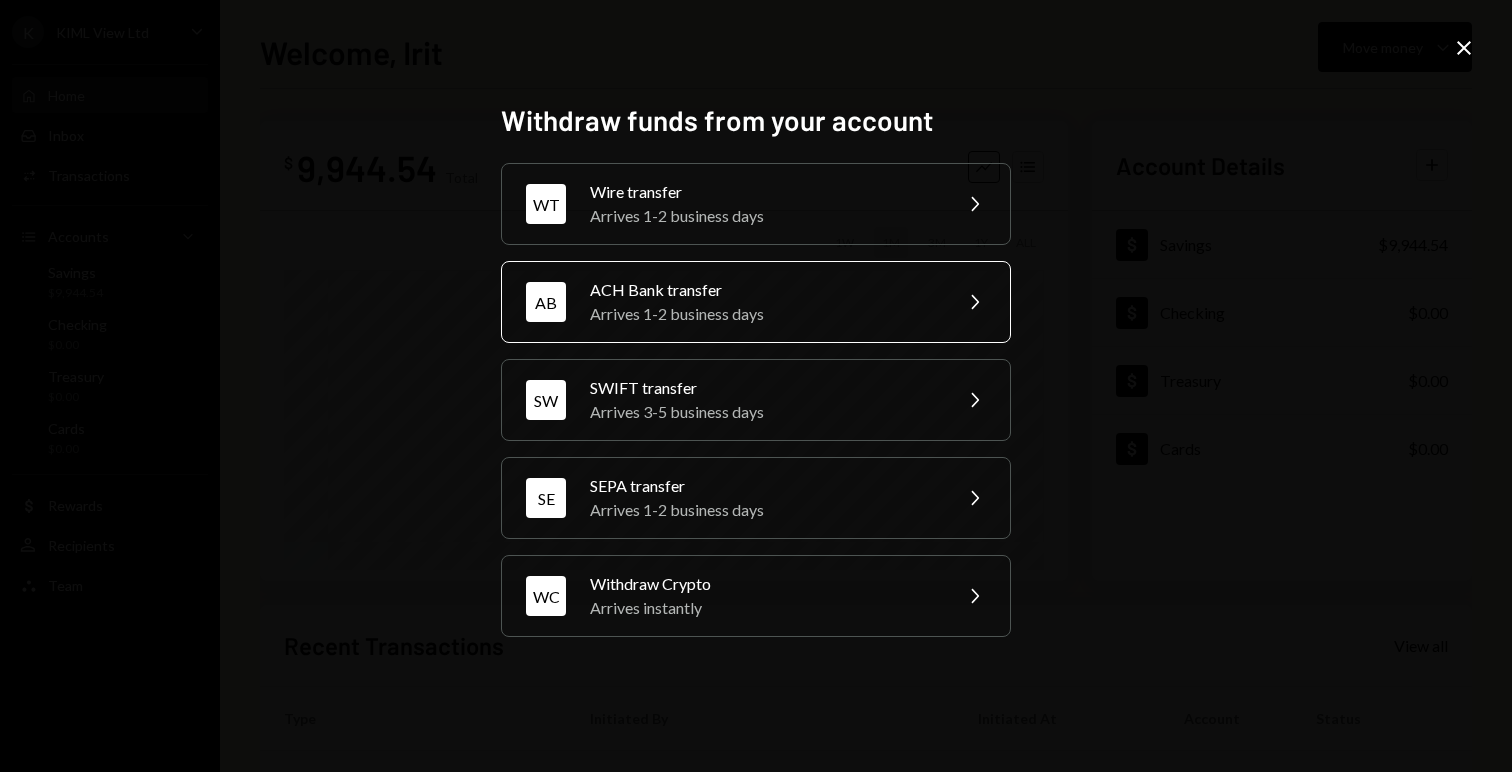 click on "Arrives 1-2 business days" at bounding box center [764, 314] 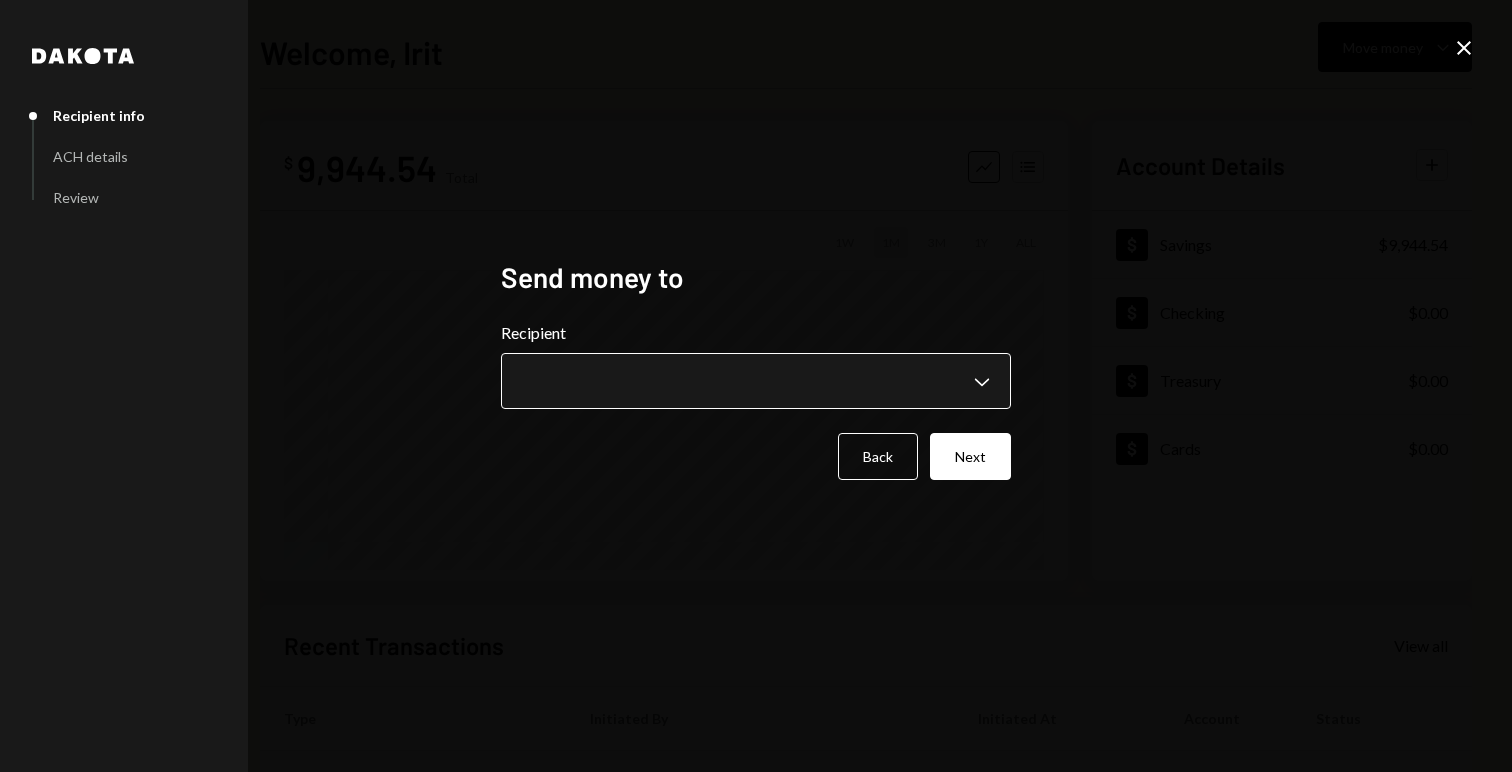 click on "**********" at bounding box center [756, 386] 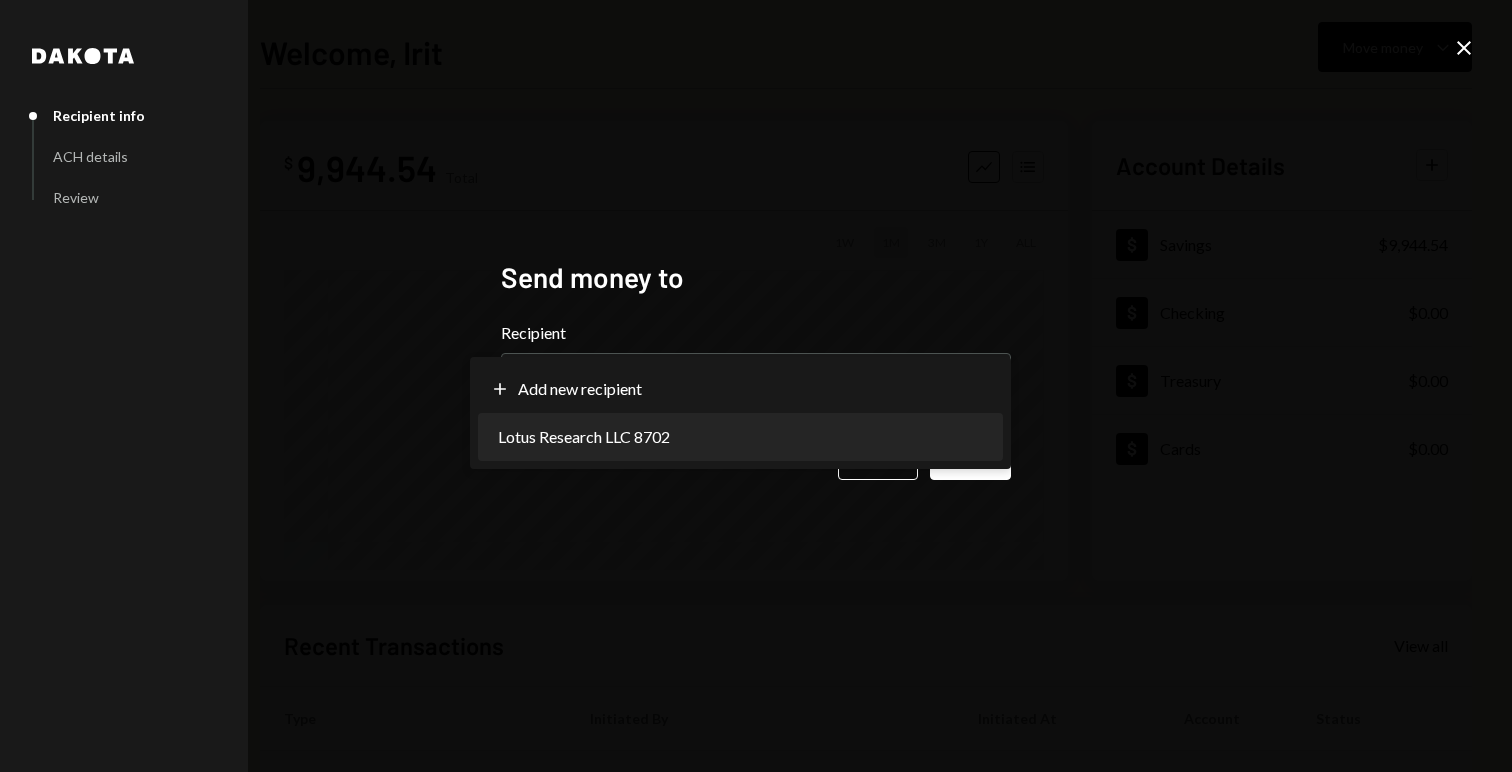 select on "**********" 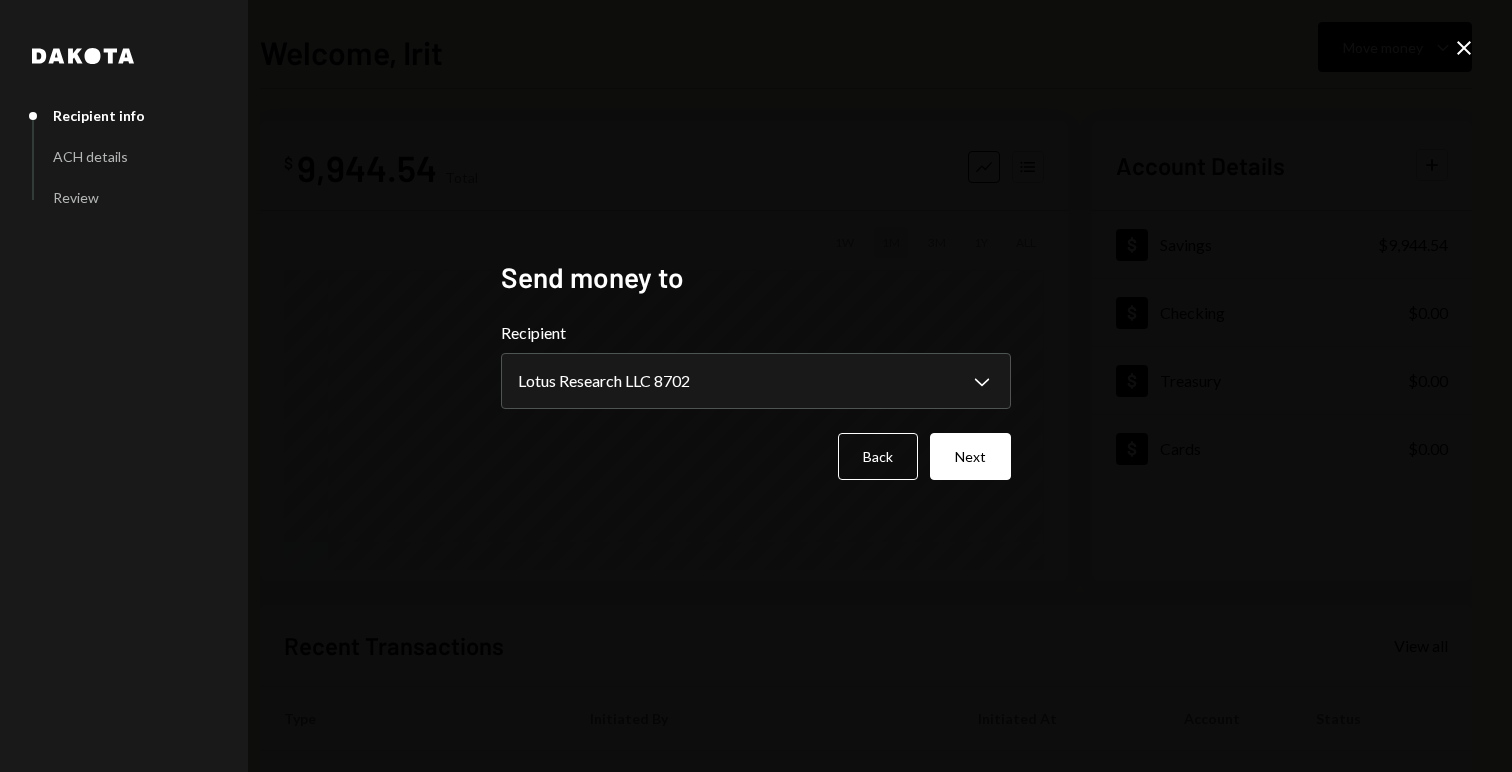 type 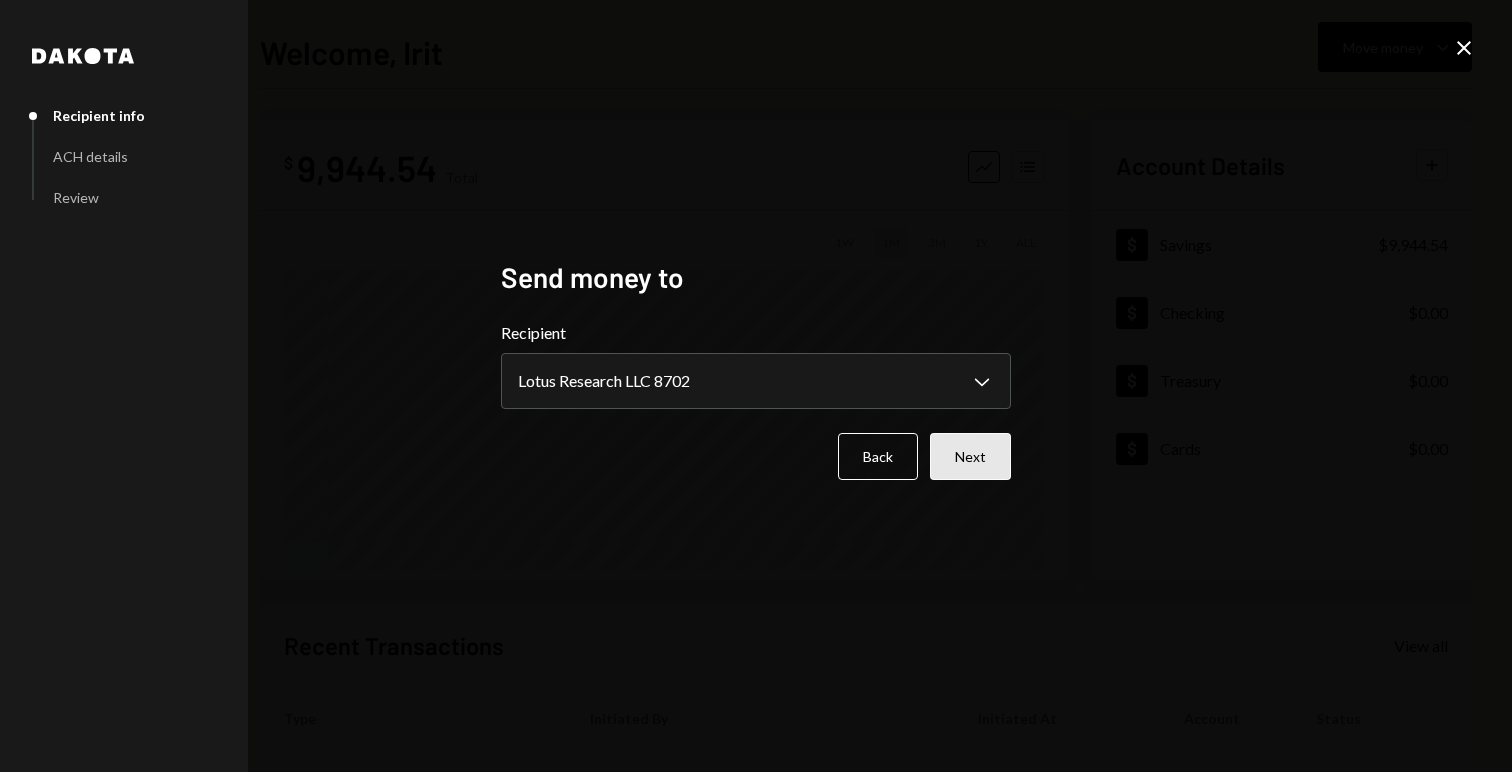 click on "Next" at bounding box center [970, 456] 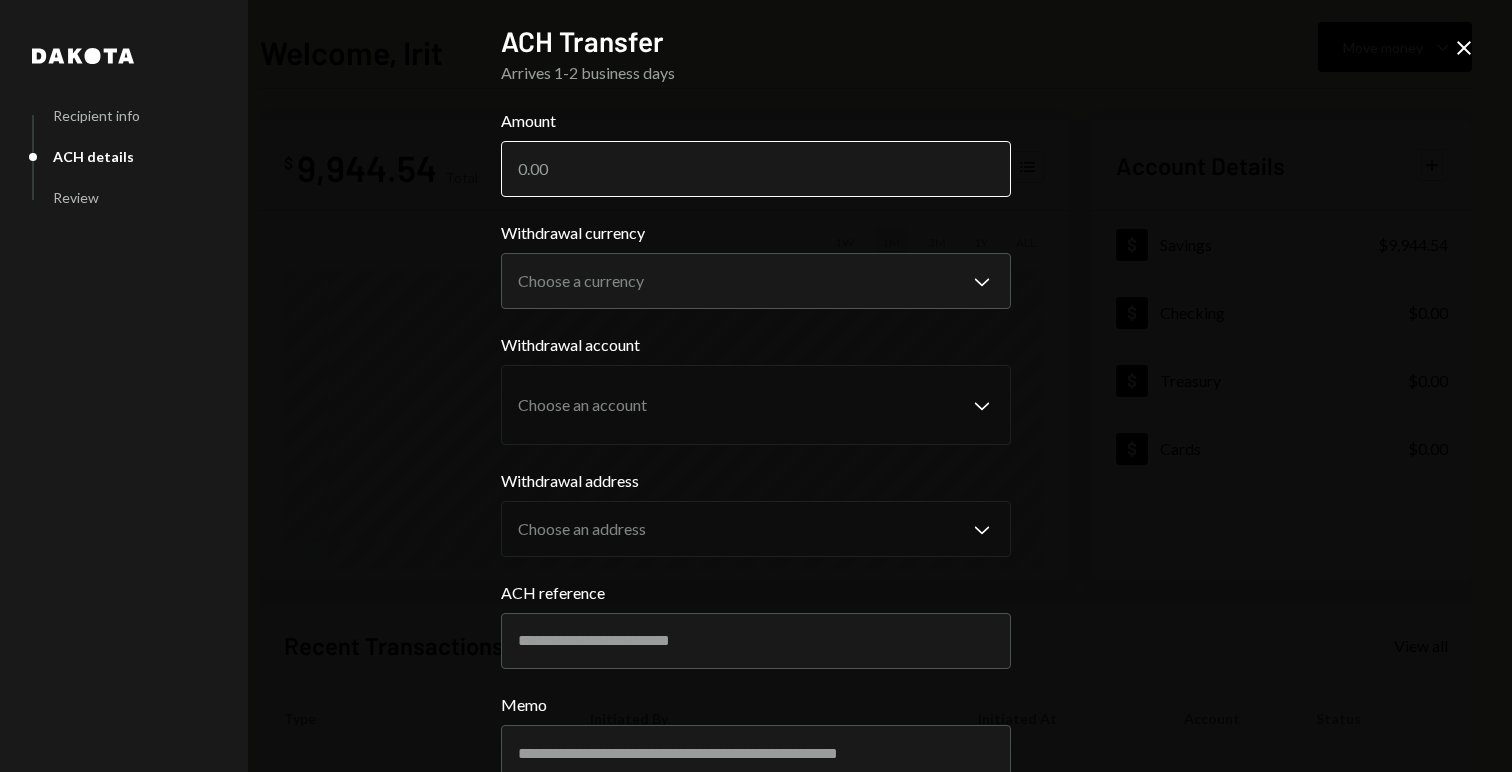 click on "Amount" at bounding box center [756, 169] 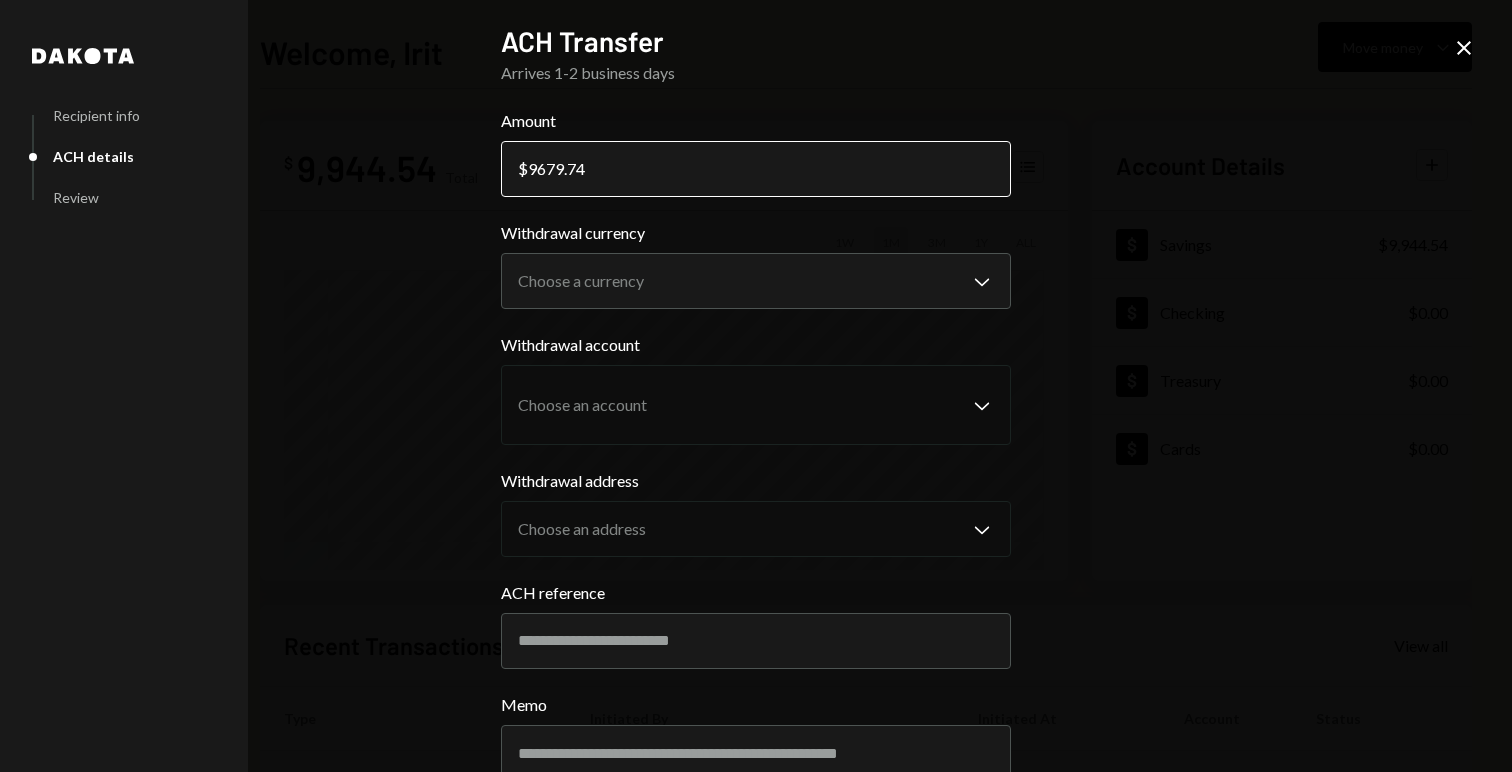 click on "9679.74" at bounding box center [756, 169] 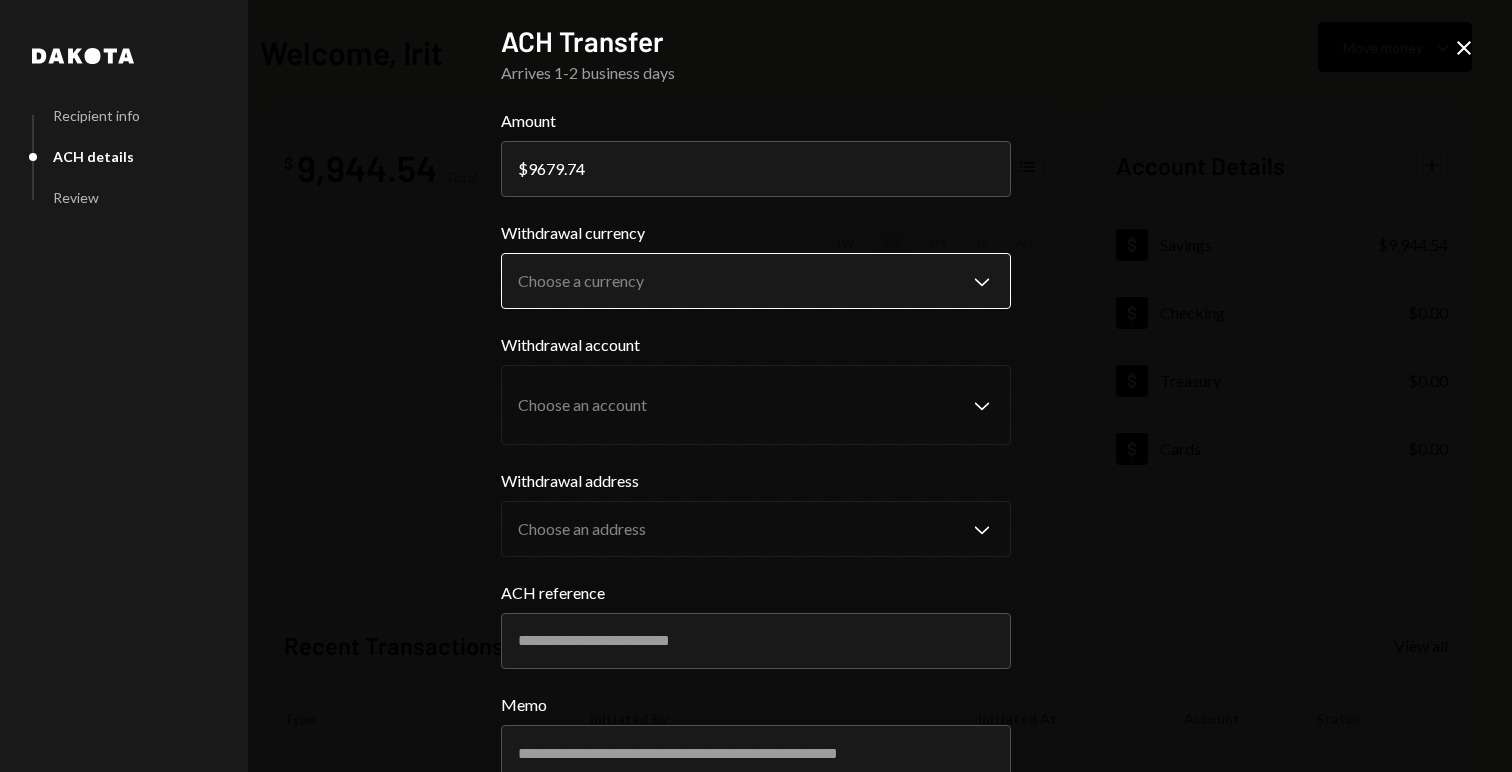 click on "**********" at bounding box center [756, 386] 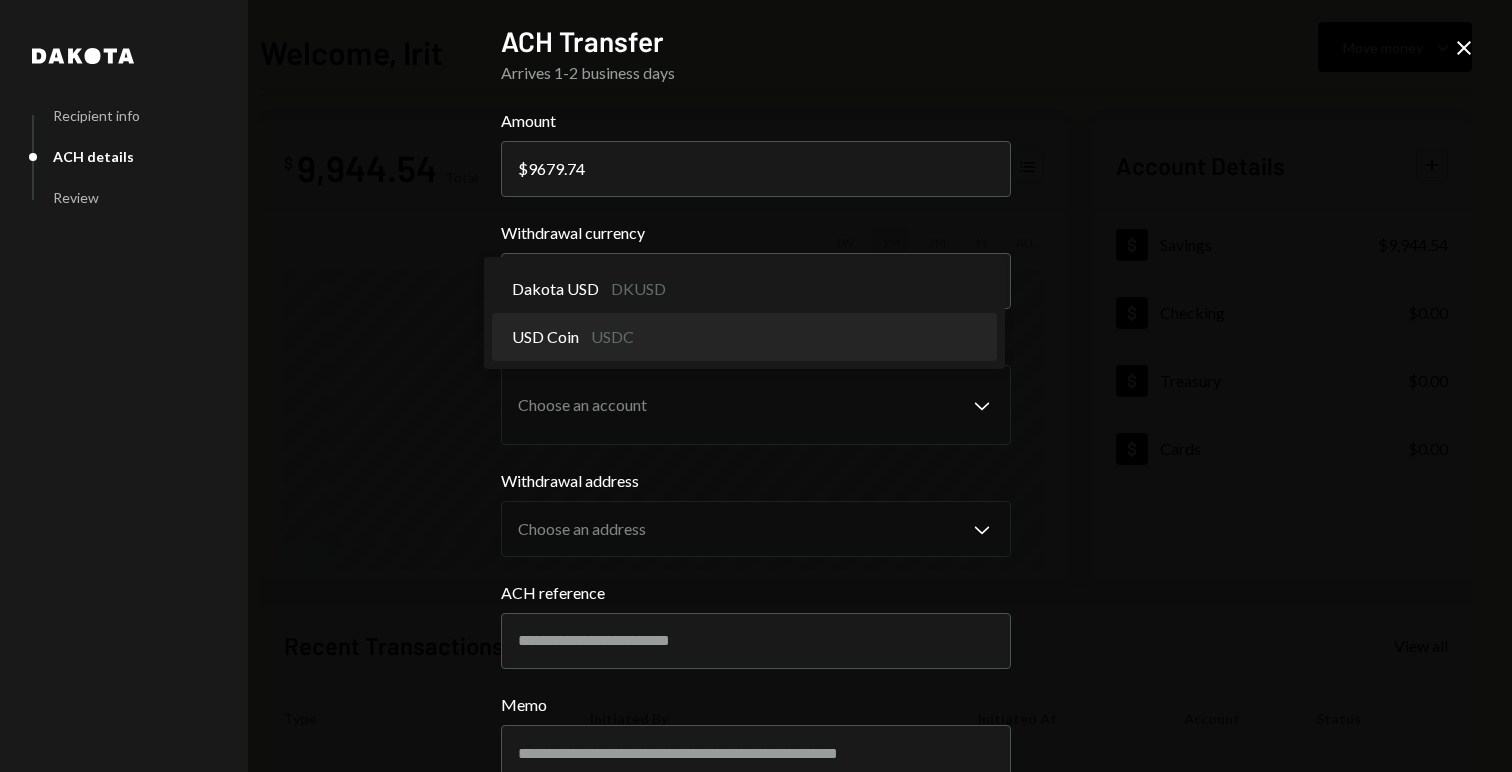 select on "****" 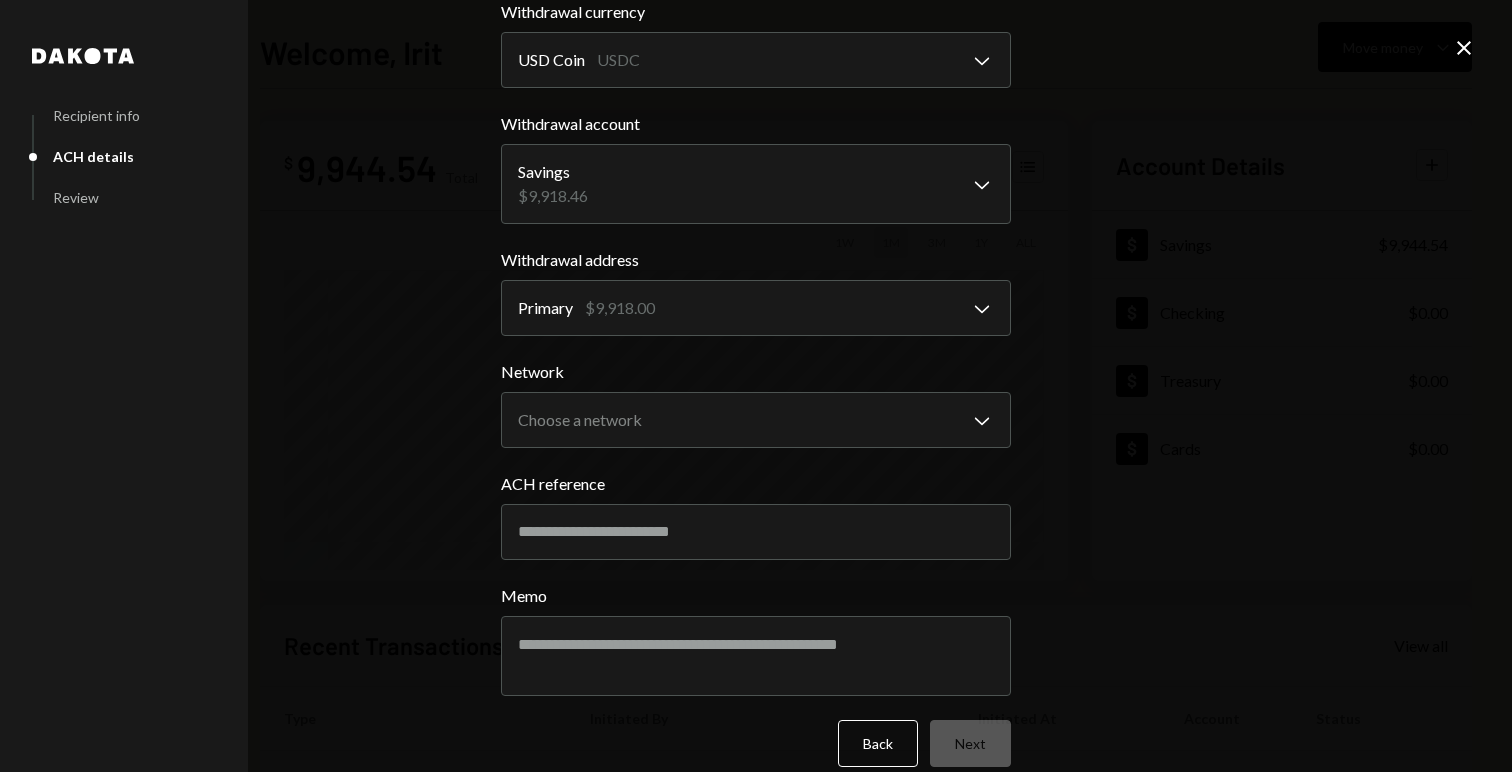 scroll, scrollTop: 247, scrollLeft: 0, axis: vertical 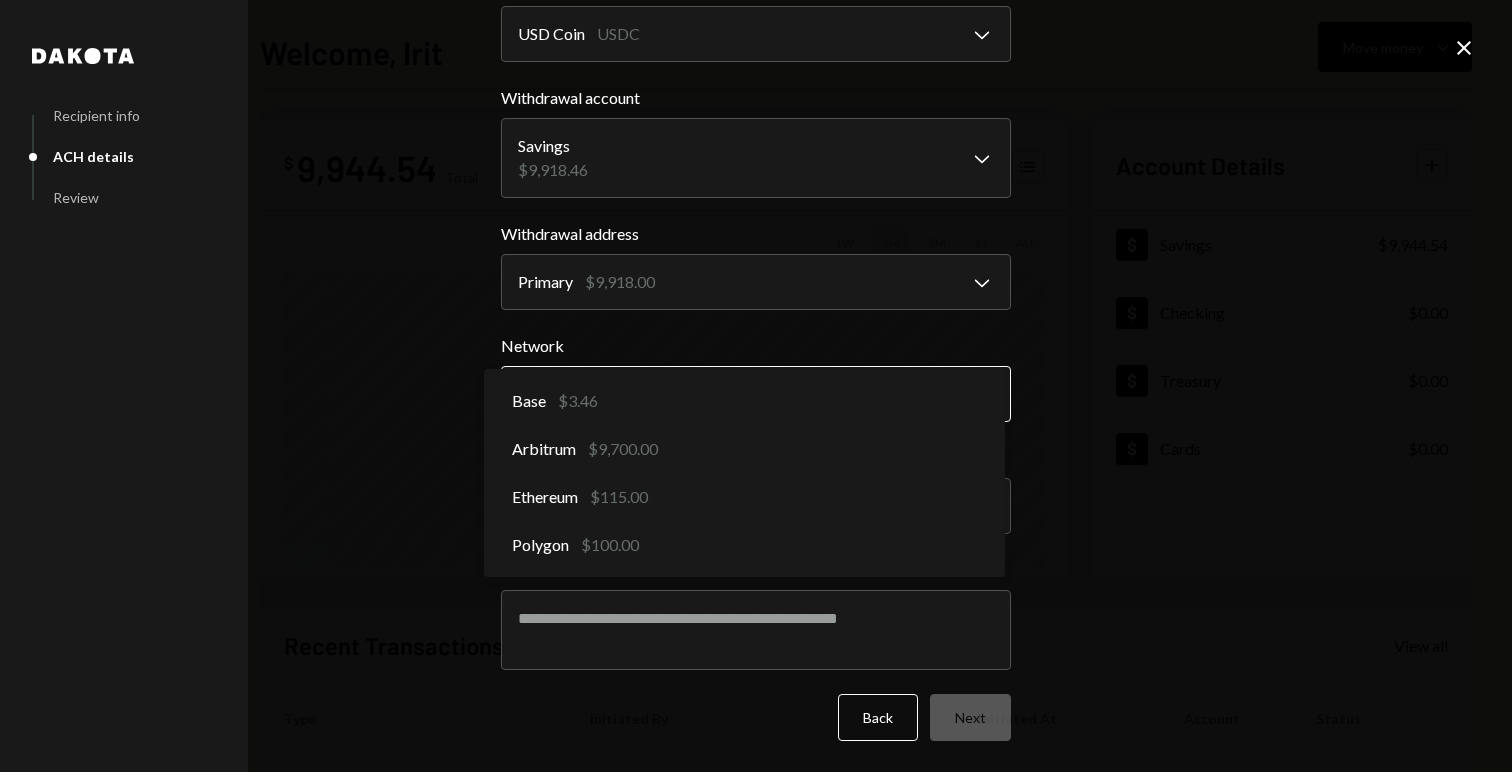click on "**********" at bounding box center (756, 386) 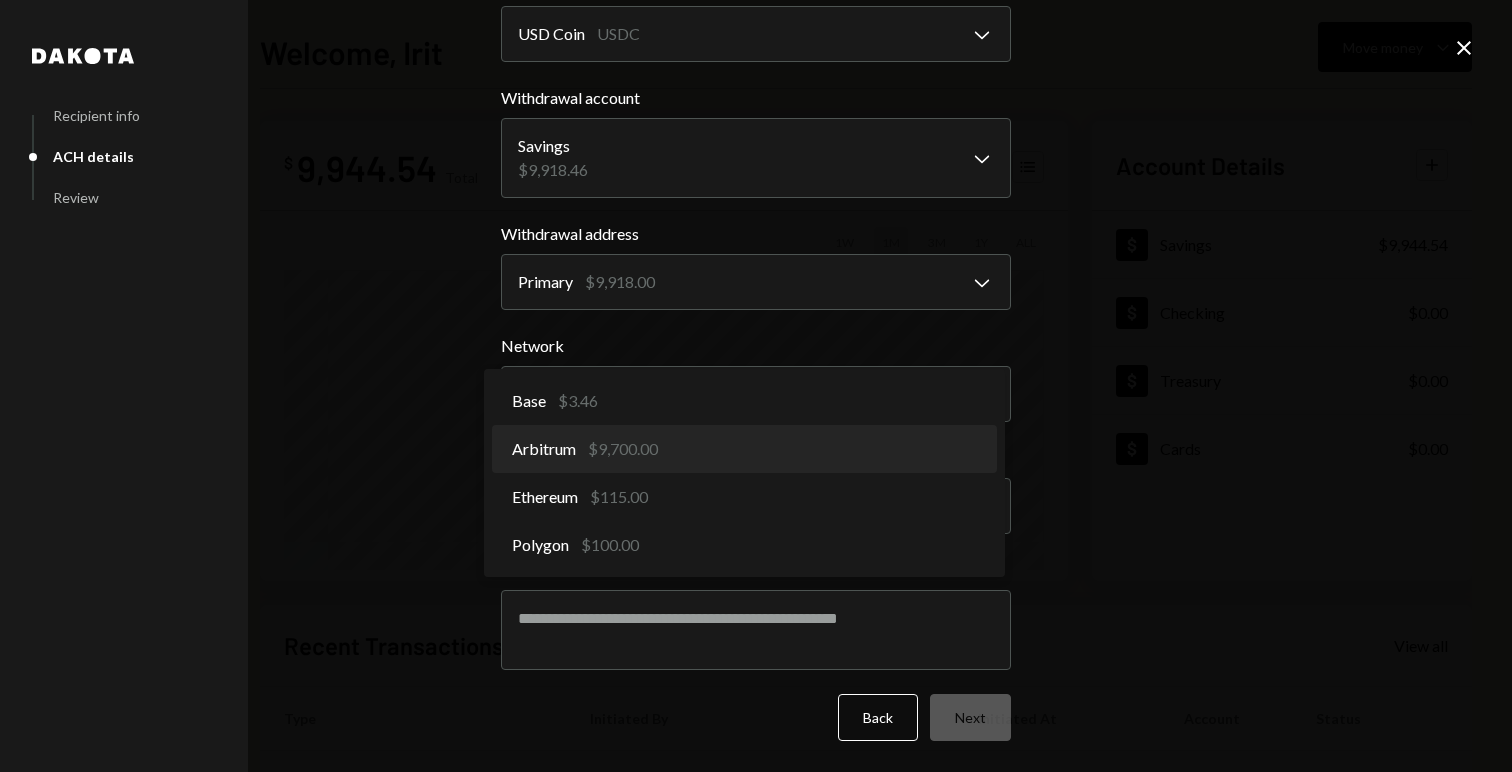 select on "**********" 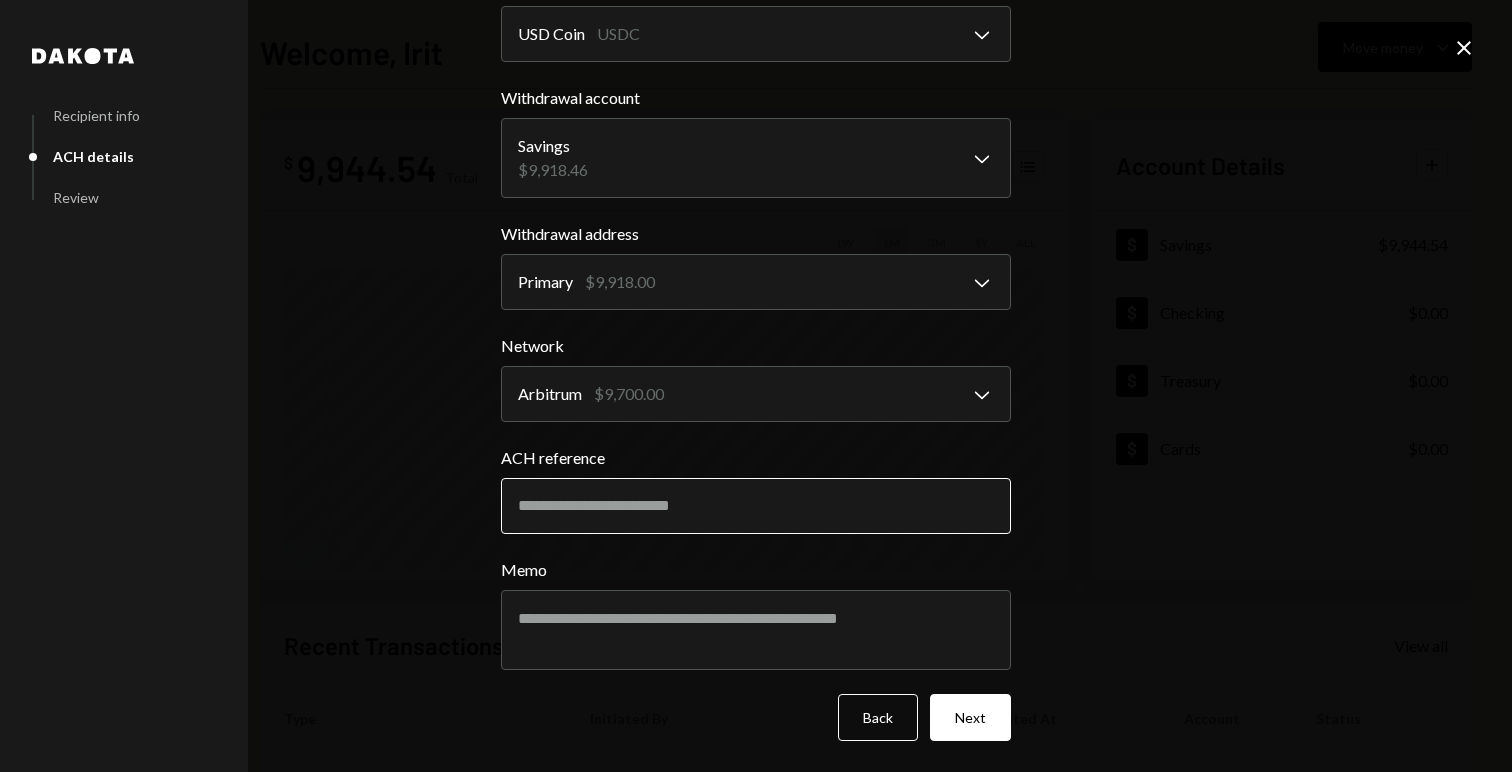 click on "ACH reference" at bounding box center [756, 506] 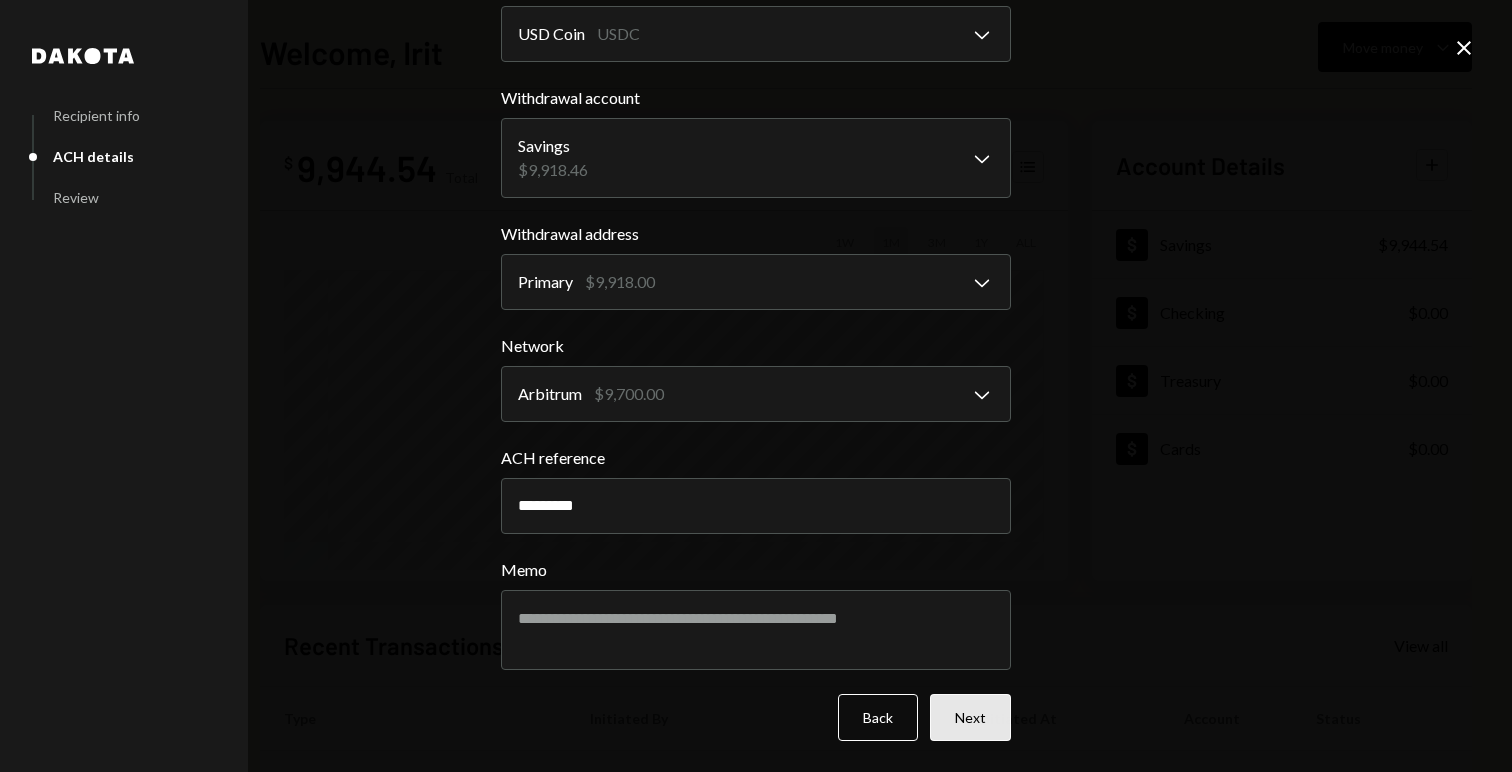 type on "*********" 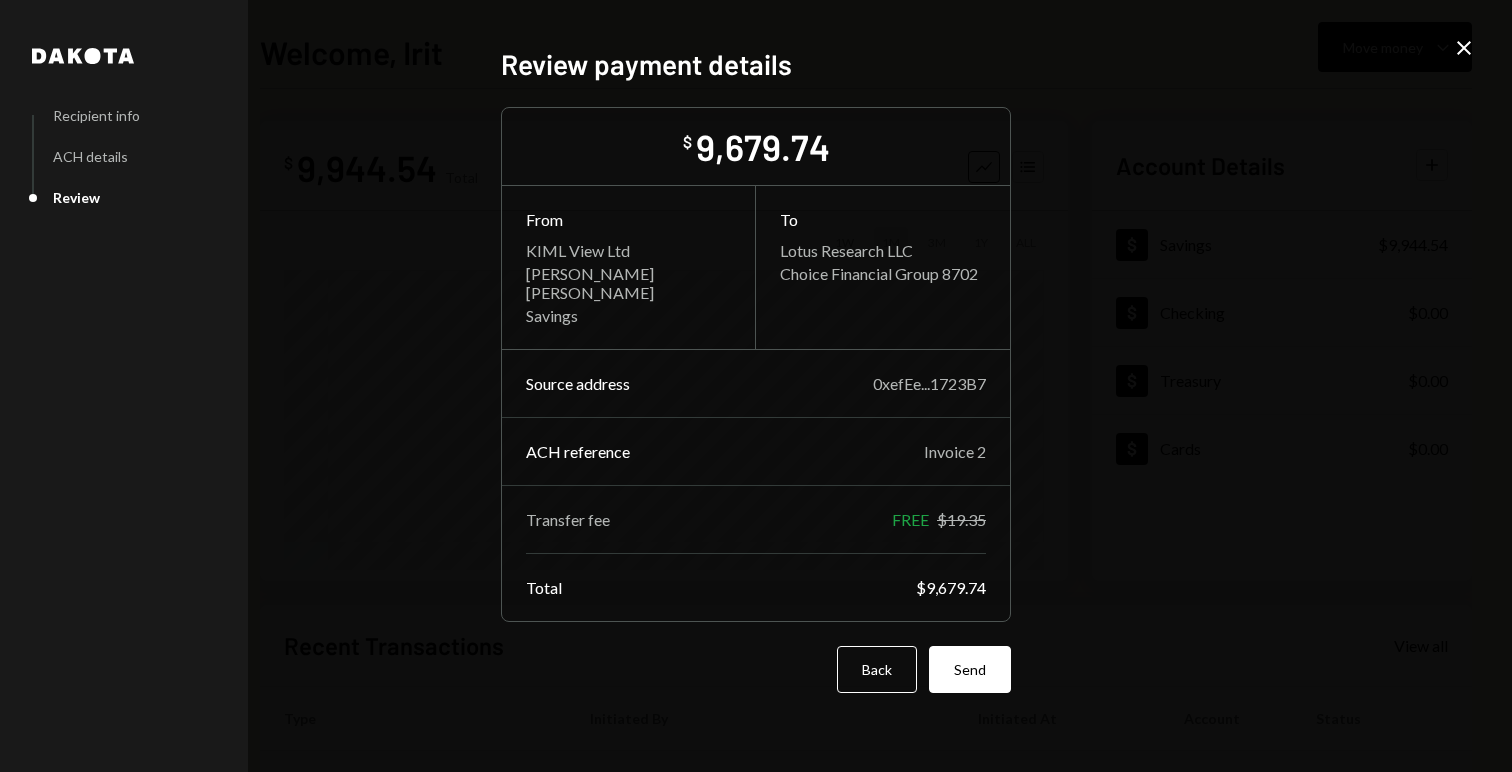 scroll, scrollTop: 0, scrollLeft: 0, axis: both 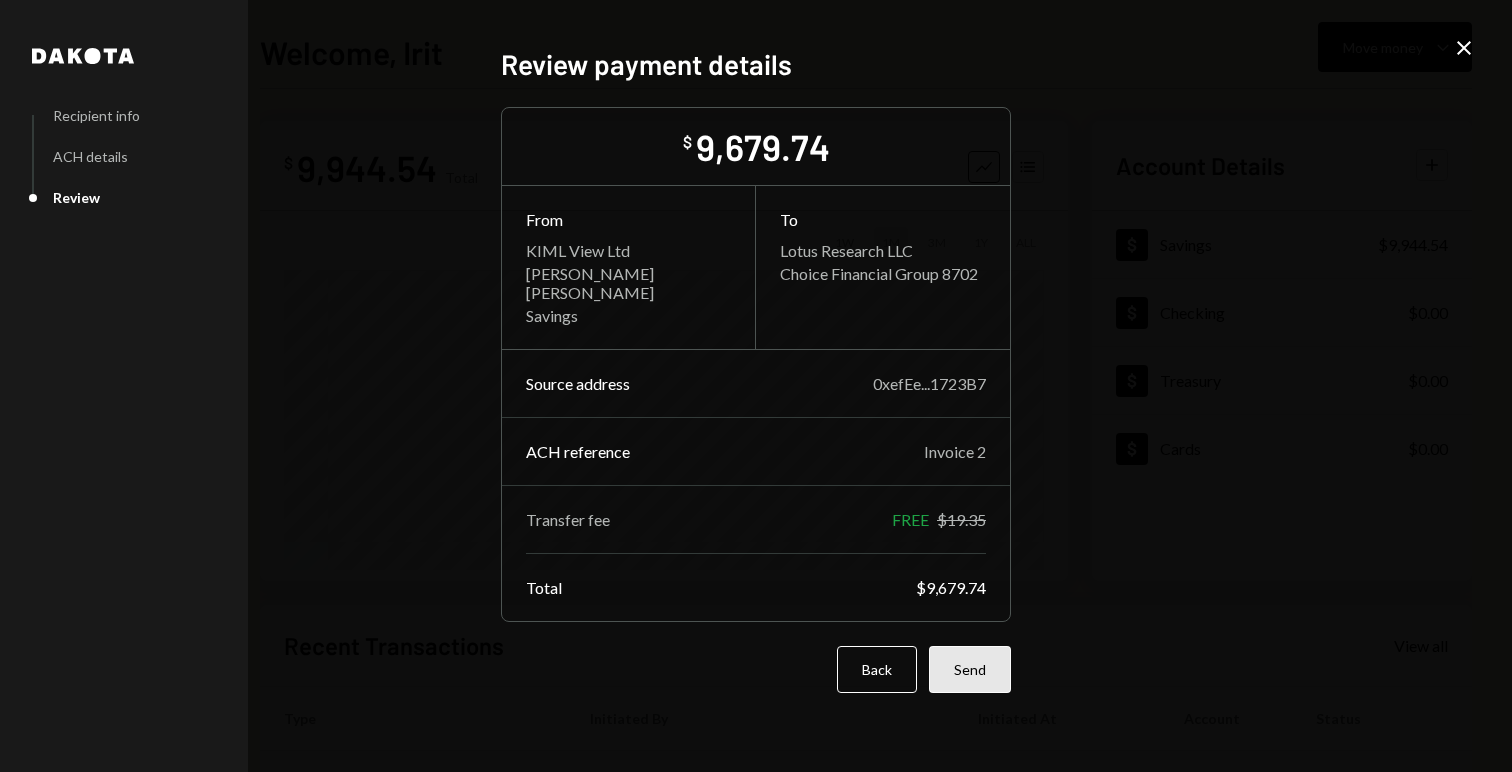 click on "Send" at bounding box center (970, 669) 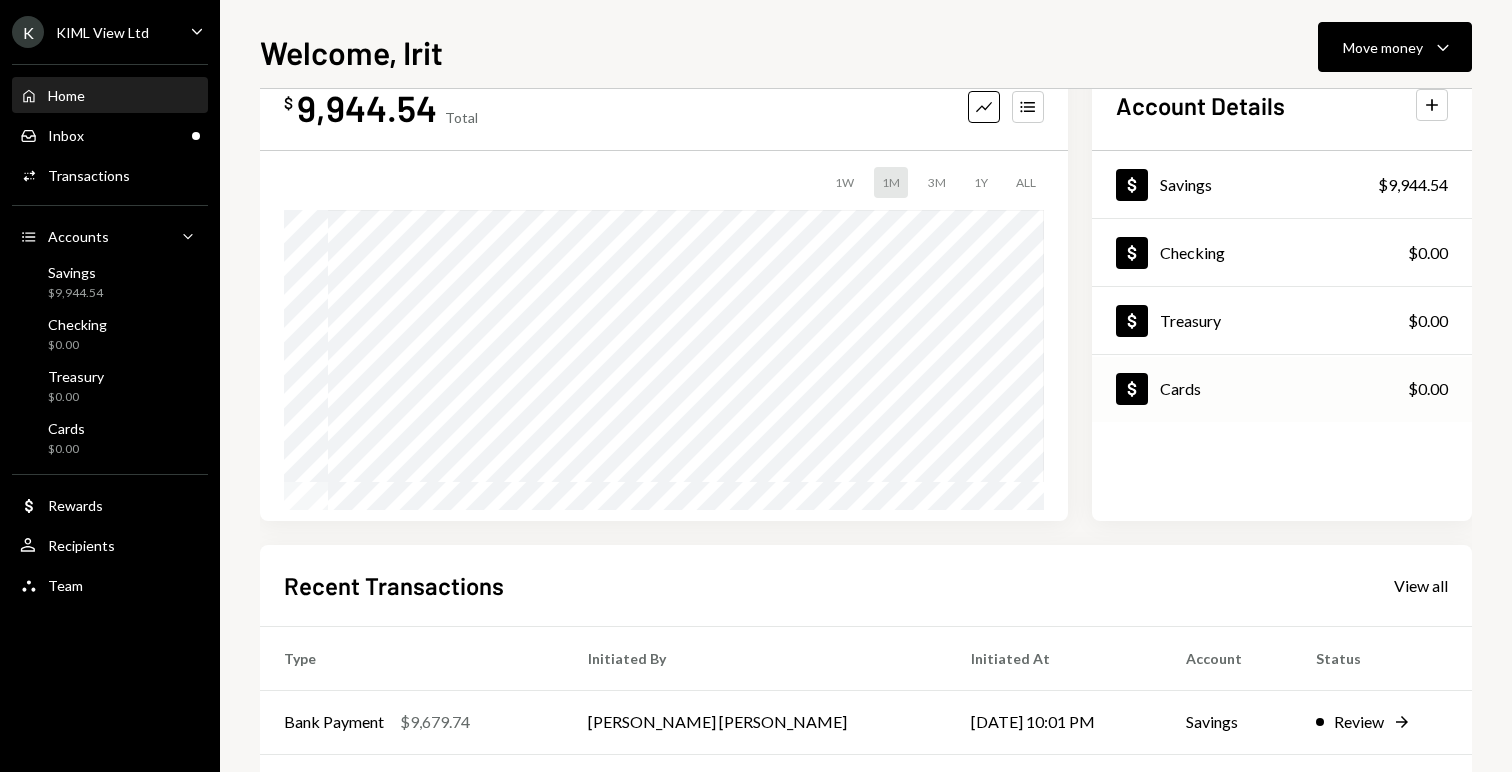 scroll, scrollTop: 338, scrollLeft: 0, axis: vertical 